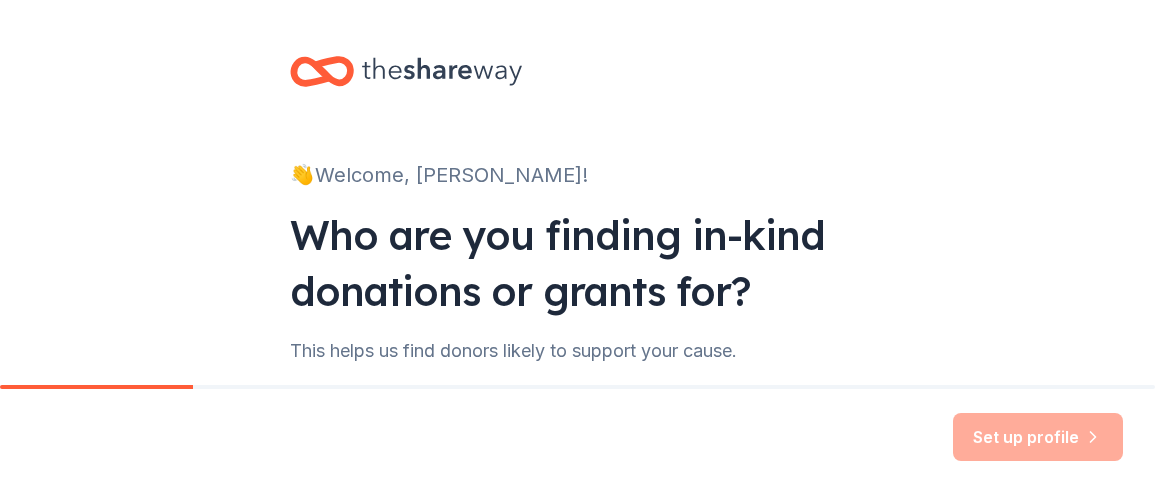 scroll, scrollTop: 0, scrollLeft: 0, axis: both 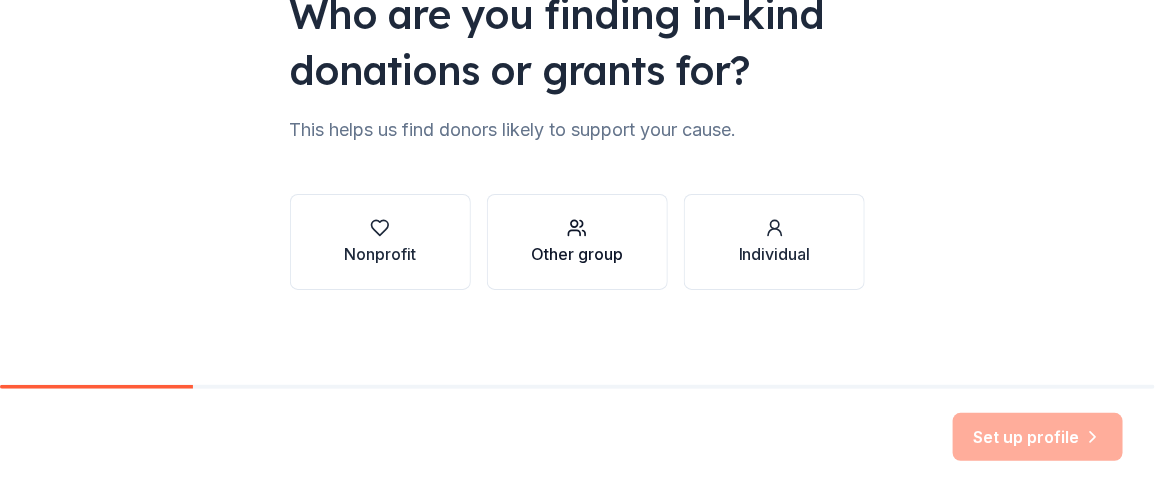 click on "Other group" at bounding box center (577, 254) 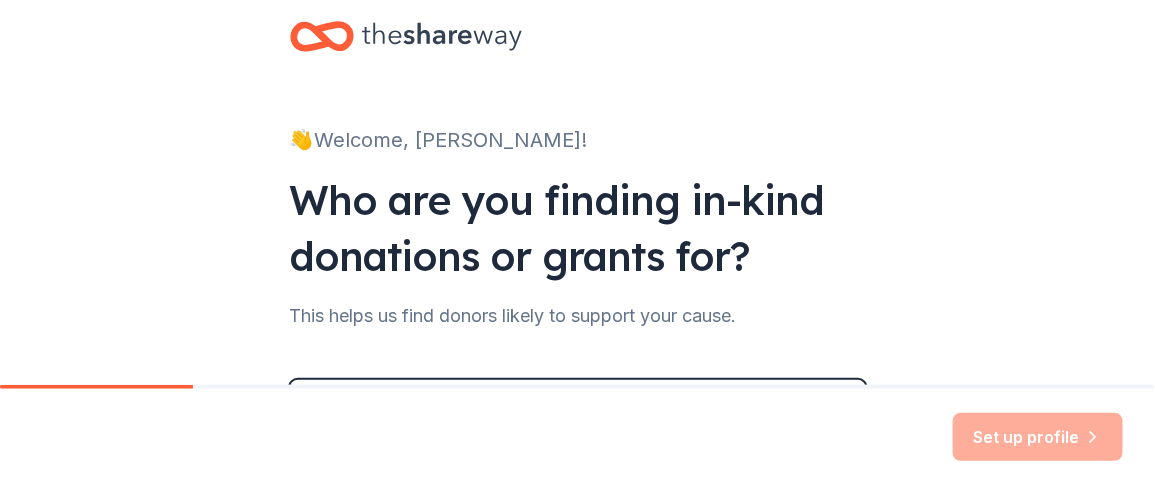 scroll, scrollTop: 0, scrollLeft: 0, axis: both 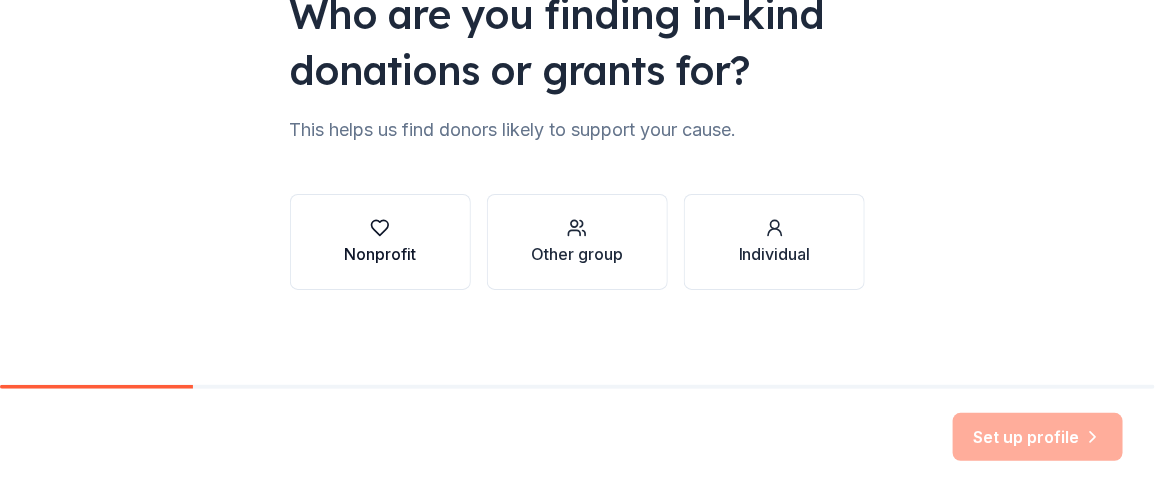 click 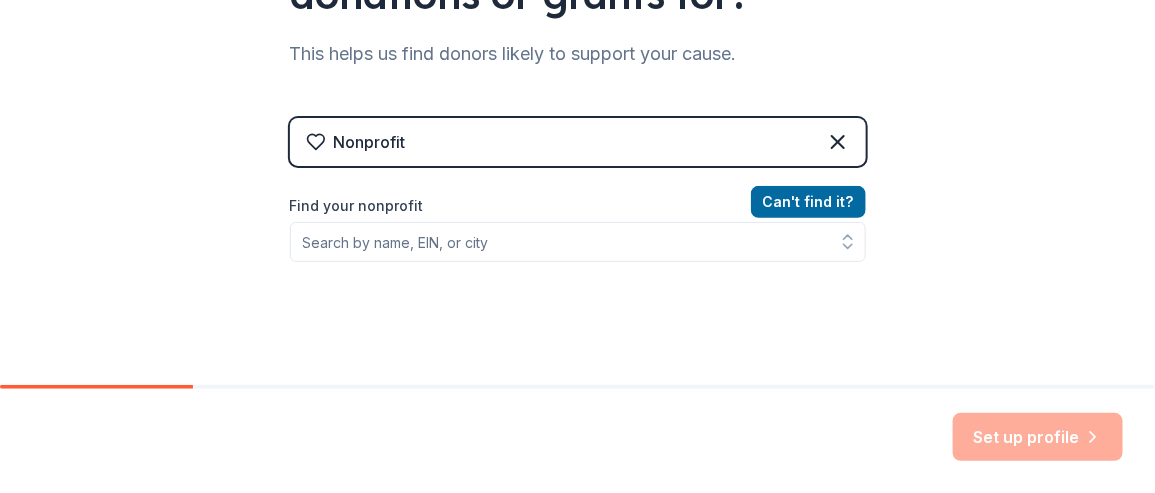 scroll, scrollTop: 269, scrollLeft: 0, axis: vertical 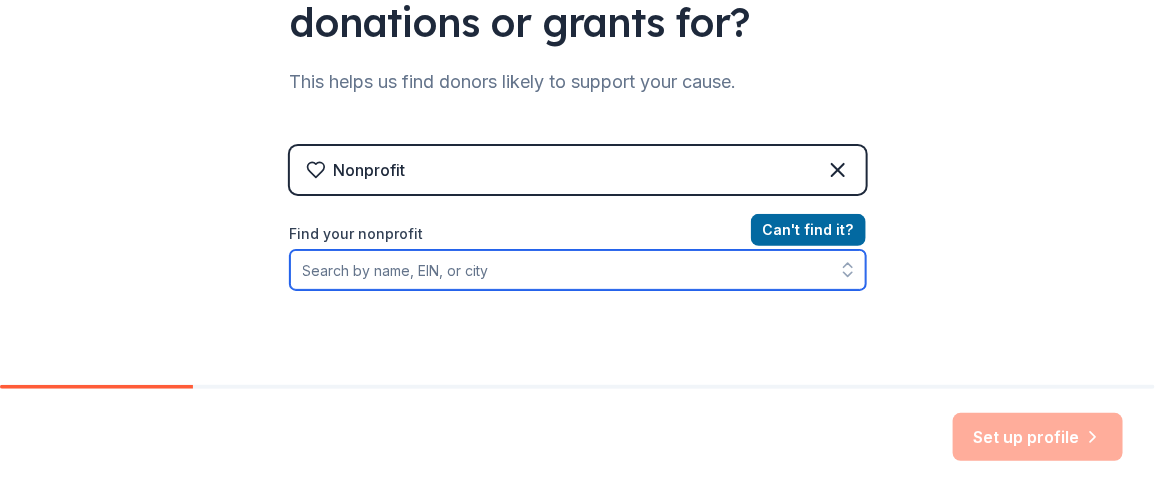 click on "Find your nonprofit" at bounding box center (578, 270) 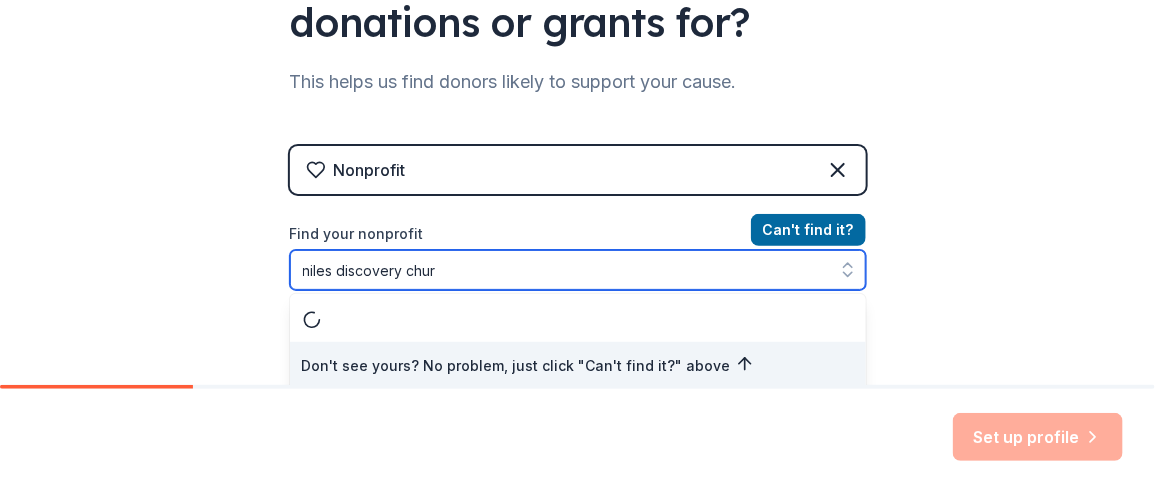 scroll, scrollTop: 273, scrollLeft: 0, axis: vertical 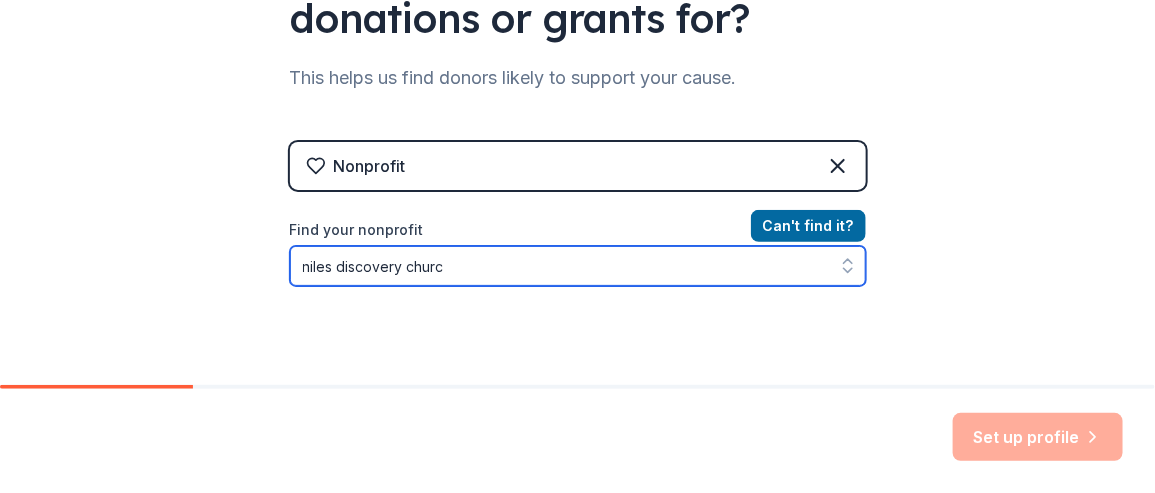 type on "niles discovery church" 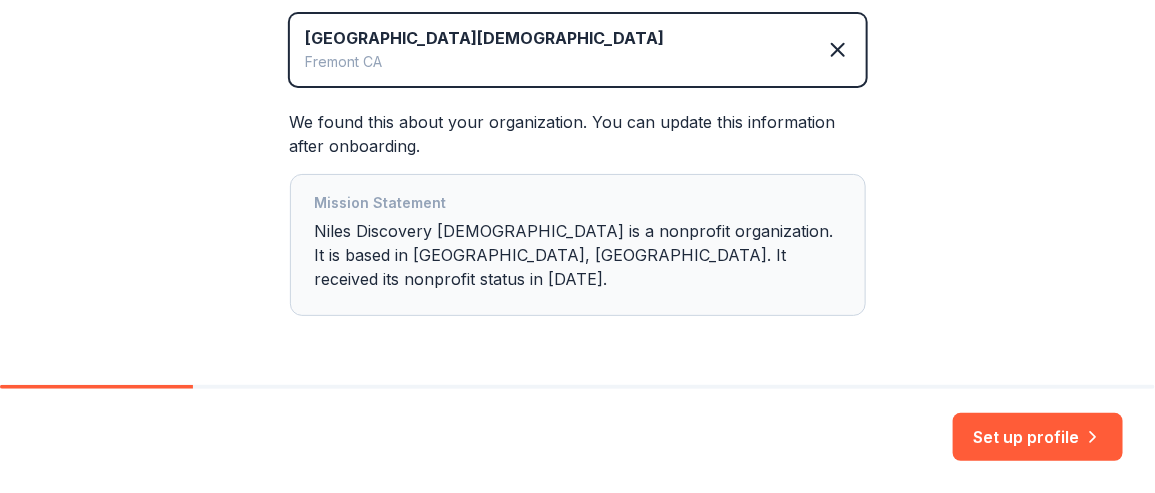 scroll, scrollTop: 514, scrollLeft: 0, axis: vertical 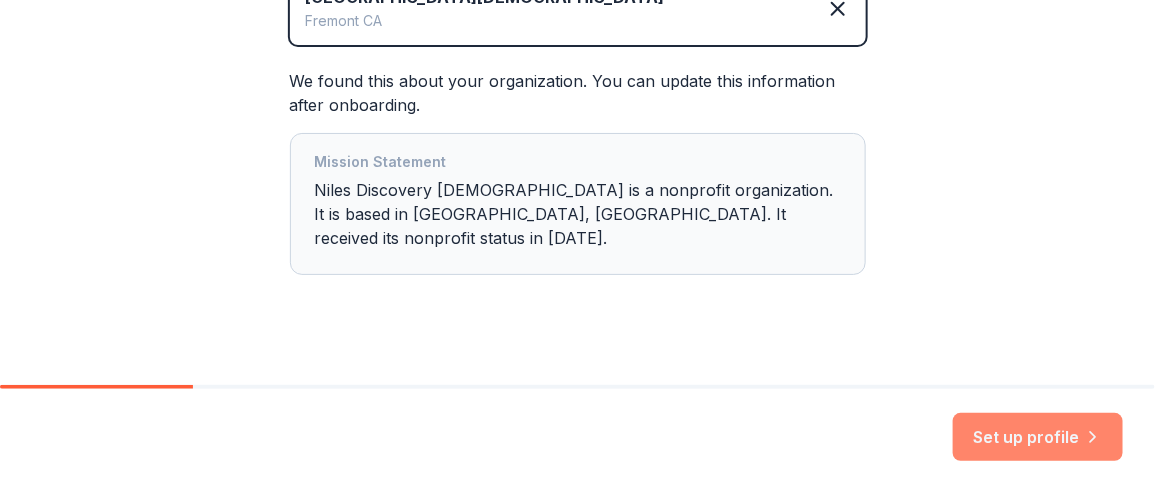 click on "Set up profile" at bounding box center [1038, 437] 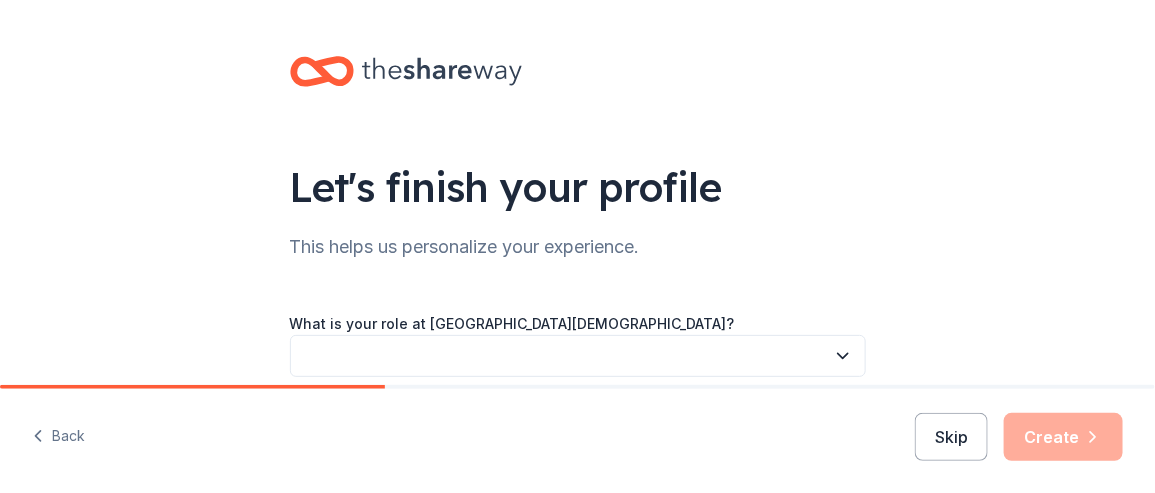 scroll, scrollTop: 99, scrollLeft: 0, axis: vertical 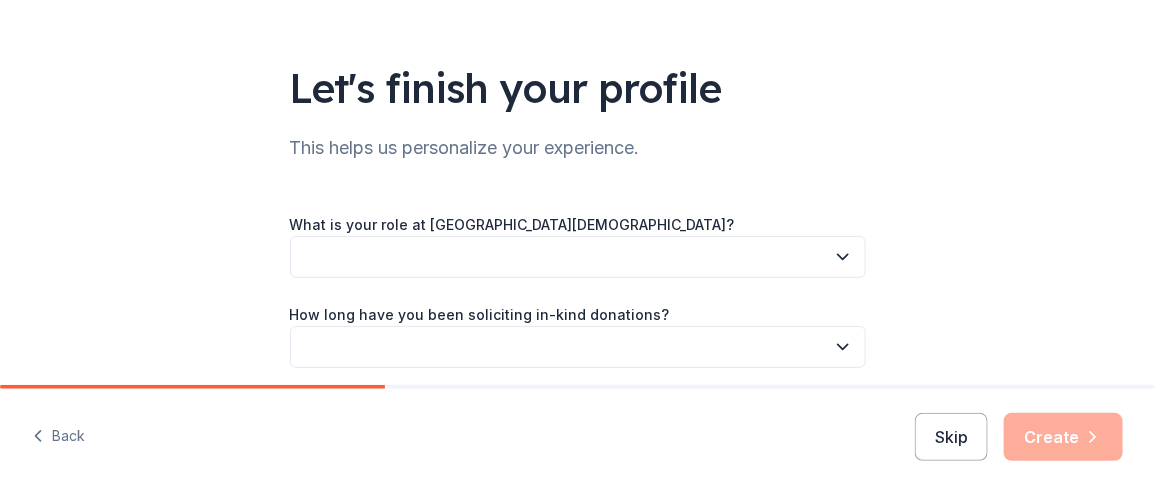 click 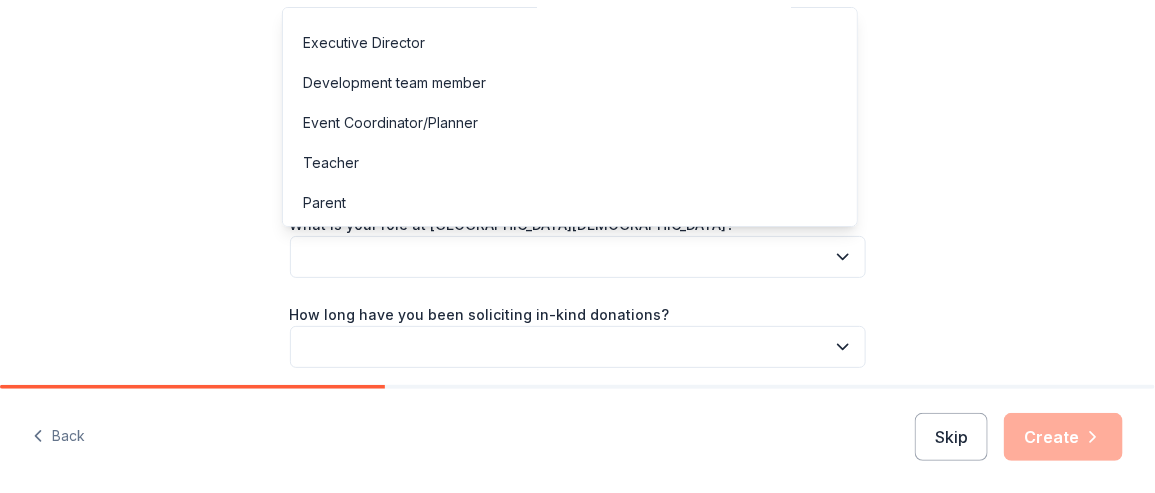 scroll, scrollTop: 9, scrollLeft: 0, axis: vertical 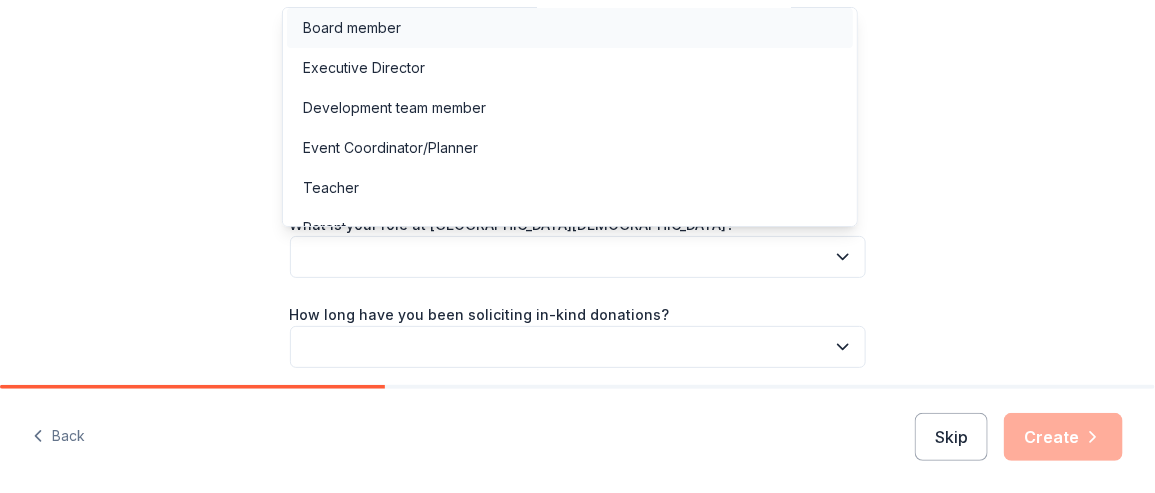 click on "Board member" at bounding box center (352, 28) 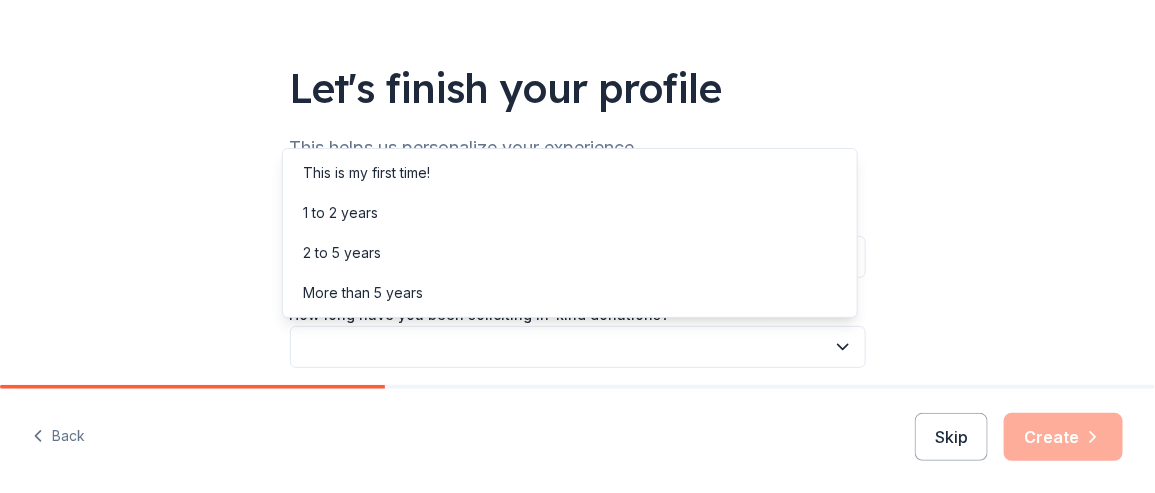click 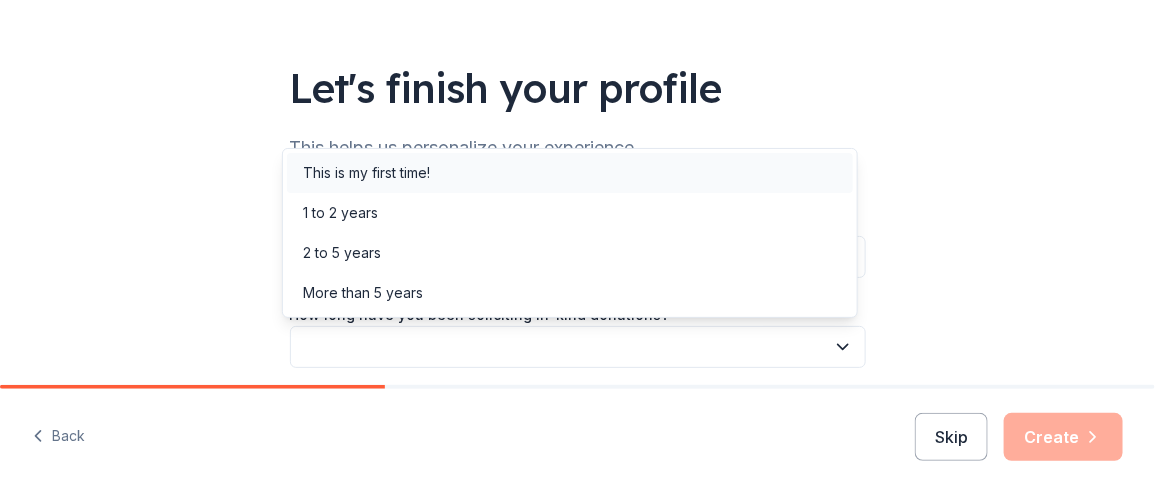click on "This is my first time!" at bounding box center [366, 173] 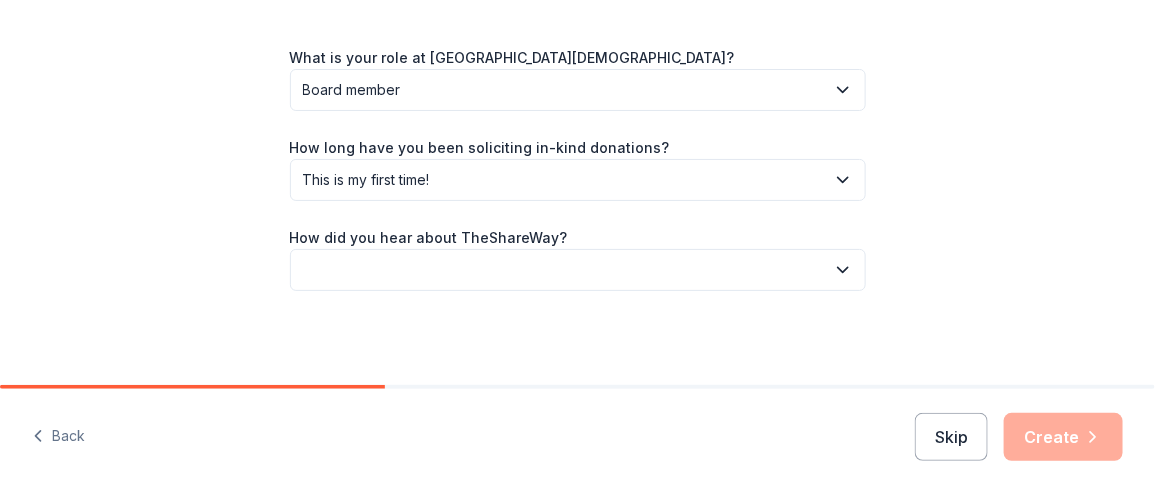 scroll, scrollTop: 267, scrollLeft: 0, axis: vertical 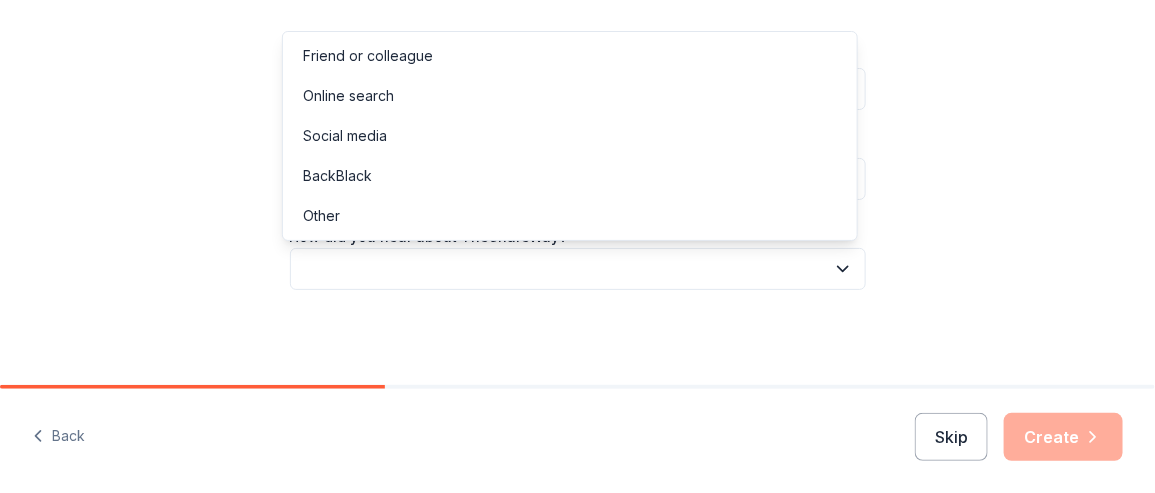 click 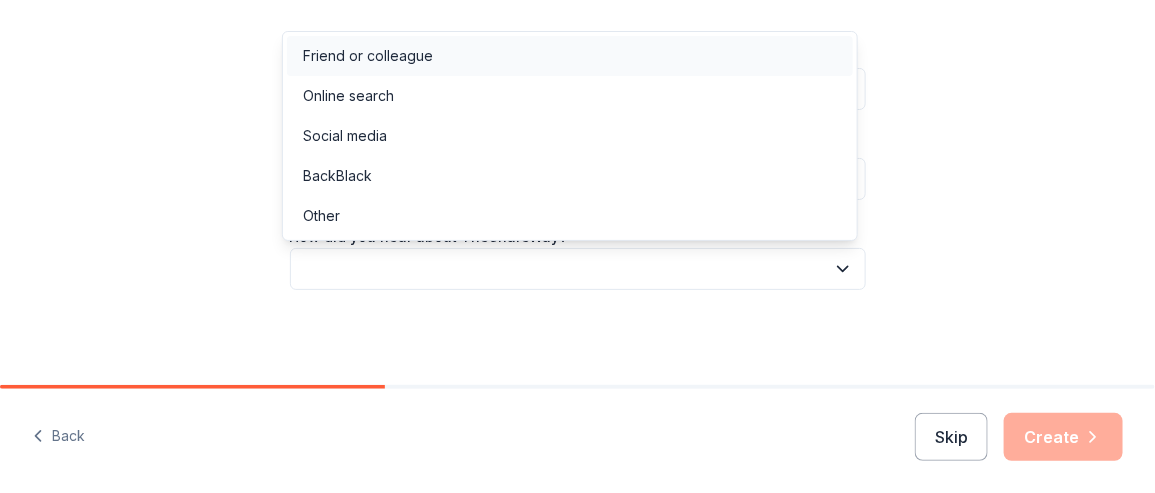 click on "Friend or colleague" at bounding box center [368, 56] 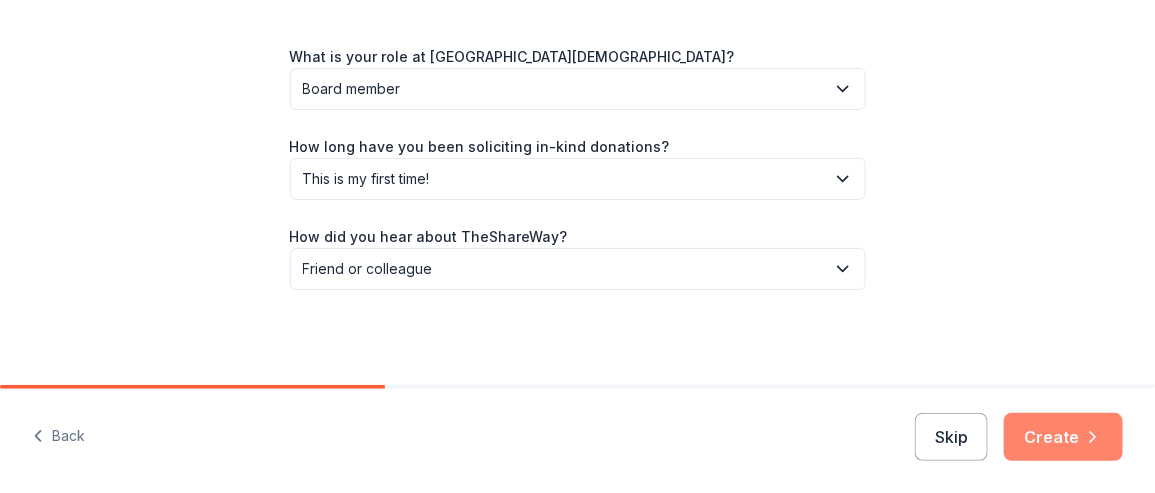 click on "Create" at bounding box center (1063, 437) 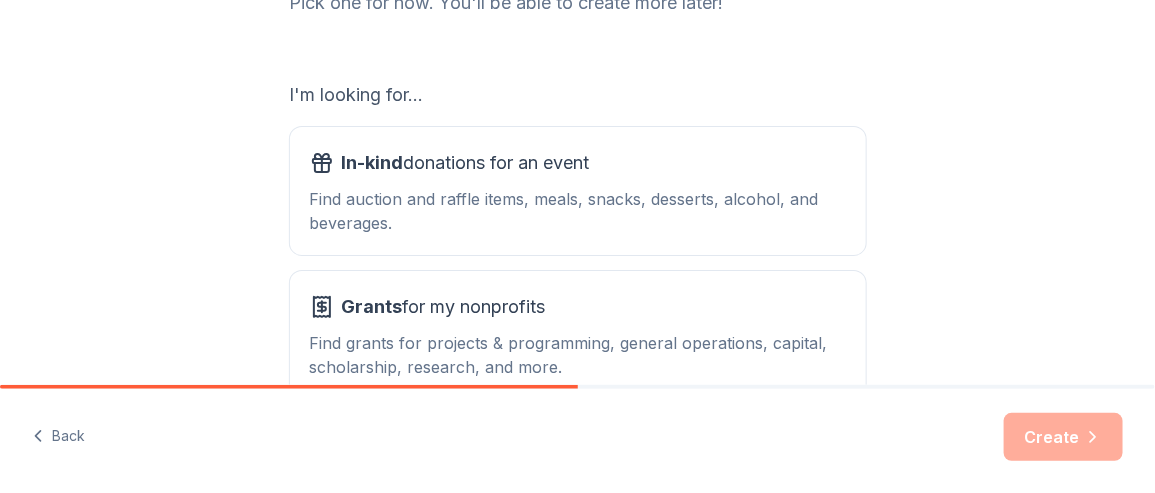 scroll, scrollTop: 400, scrollLeft: 0, axis: vertical 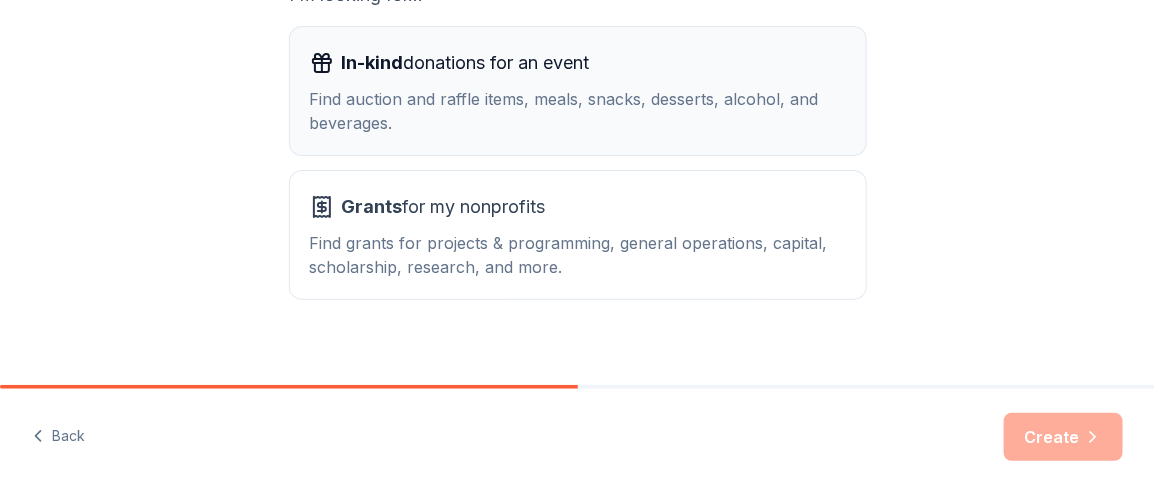 click on "Find auction and raffle items, meals, snacks, desserts, alcohol, and beverages." at bounding box center (578, 111) 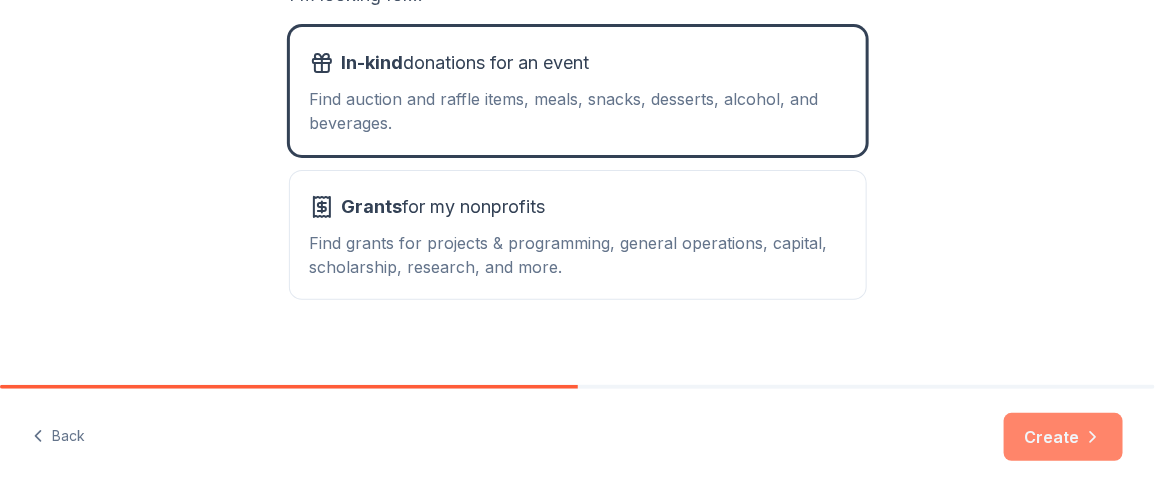 click on "Create" at bounding box center [1063, 437] 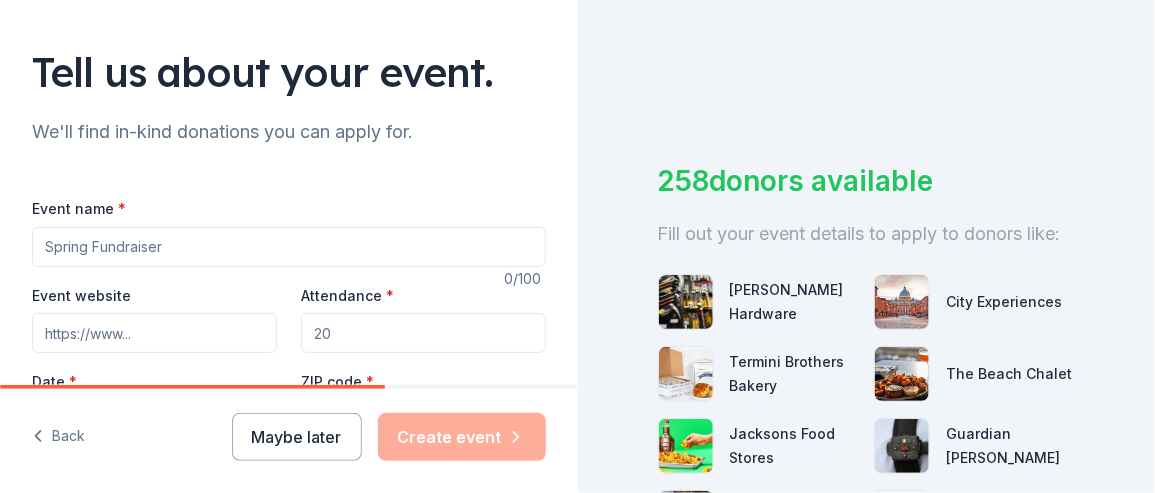 scroll, scrollTop: 99, scrollLeft: 0, axis: vertical 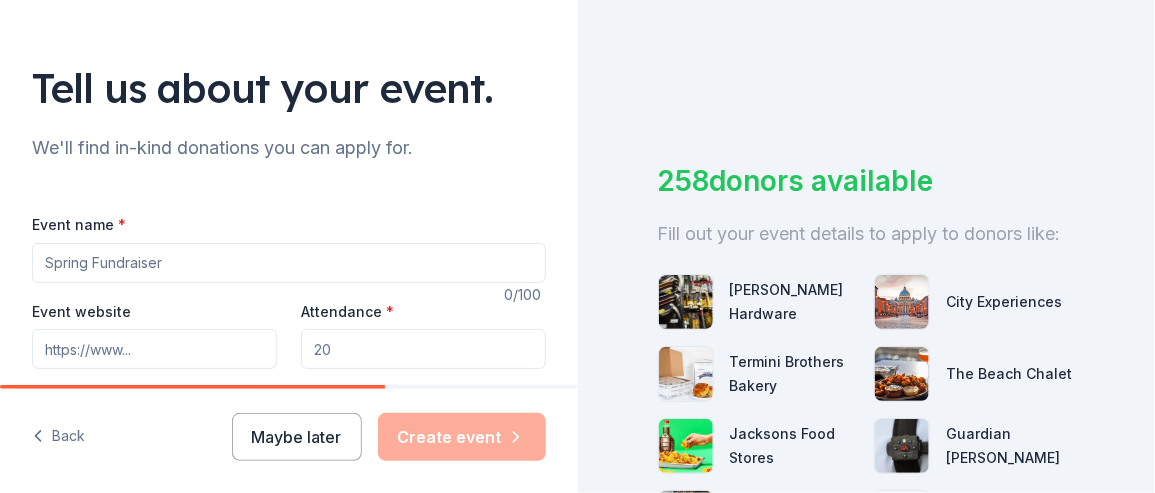 click on "Event name *" at bounding box center (289, 263) 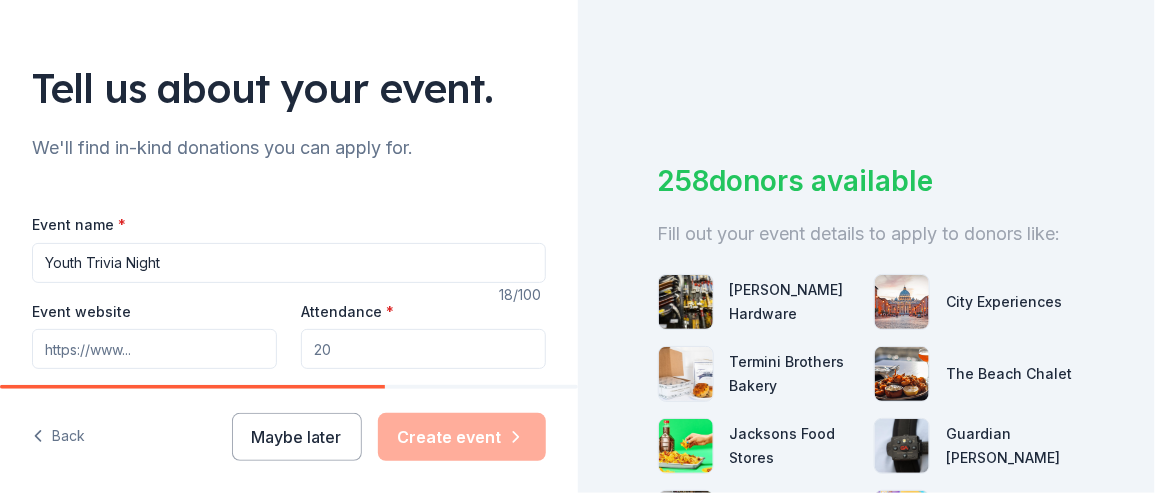 type on "Youth Trivia Night" 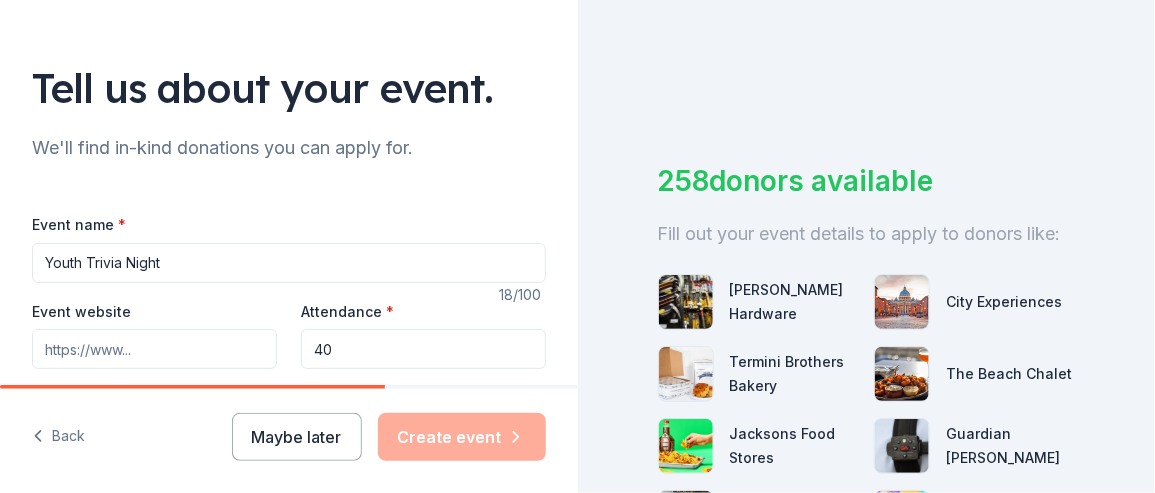 type on "40" 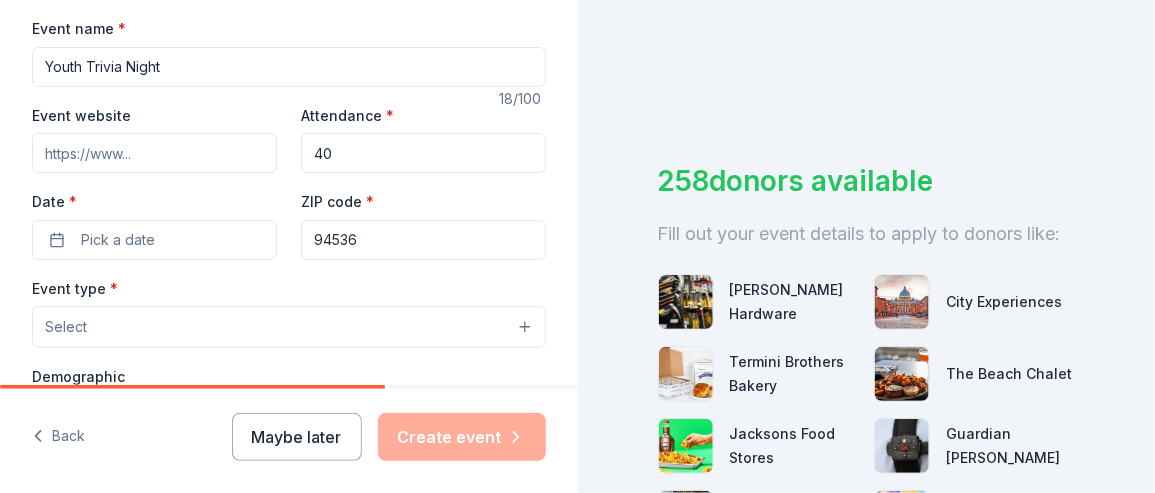 scroll, scrollTop: 300, scrollLeft: 0, axis: vertical 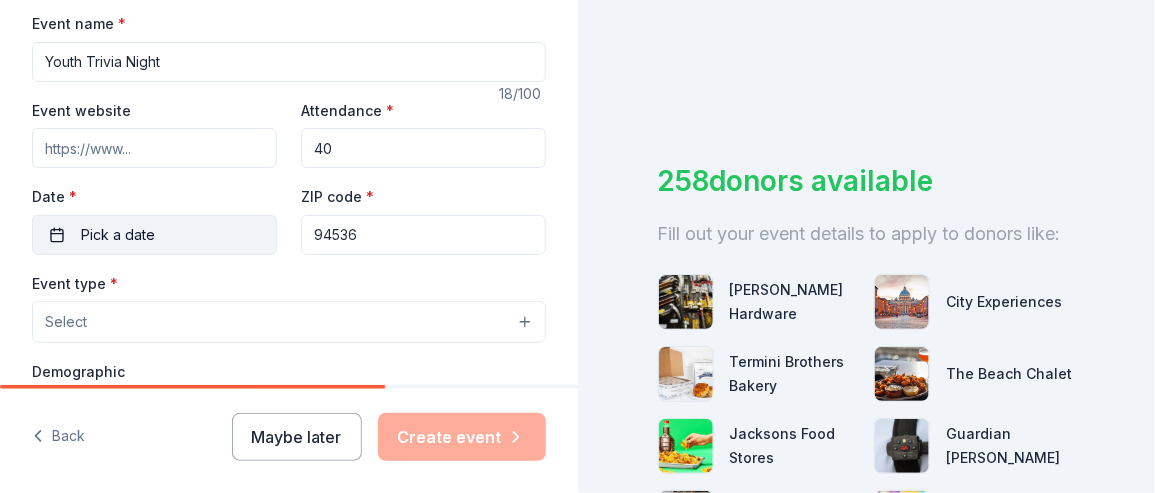 click on "Pick a date" at bounding box center (154, 235) 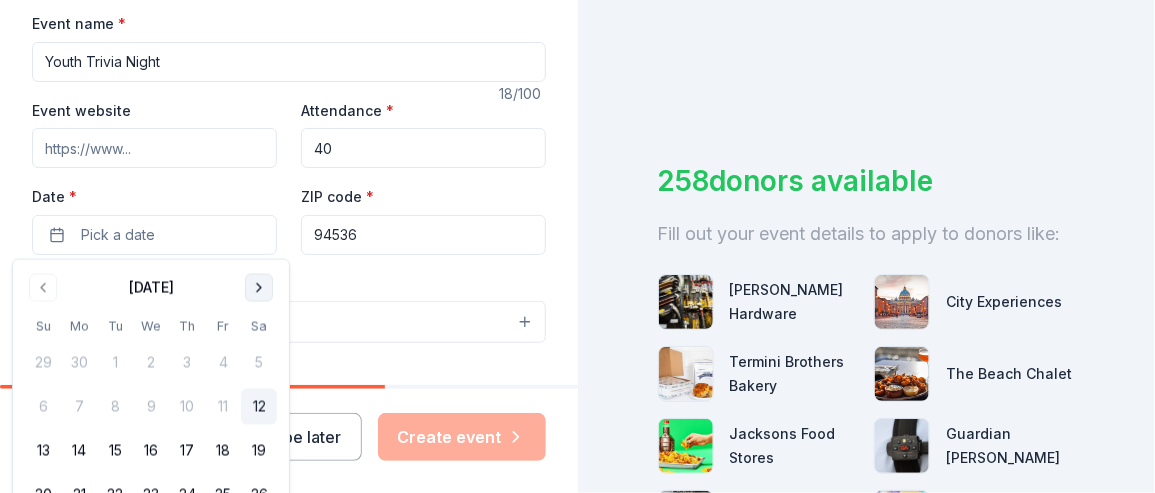 click at bounding box center (259, 288) 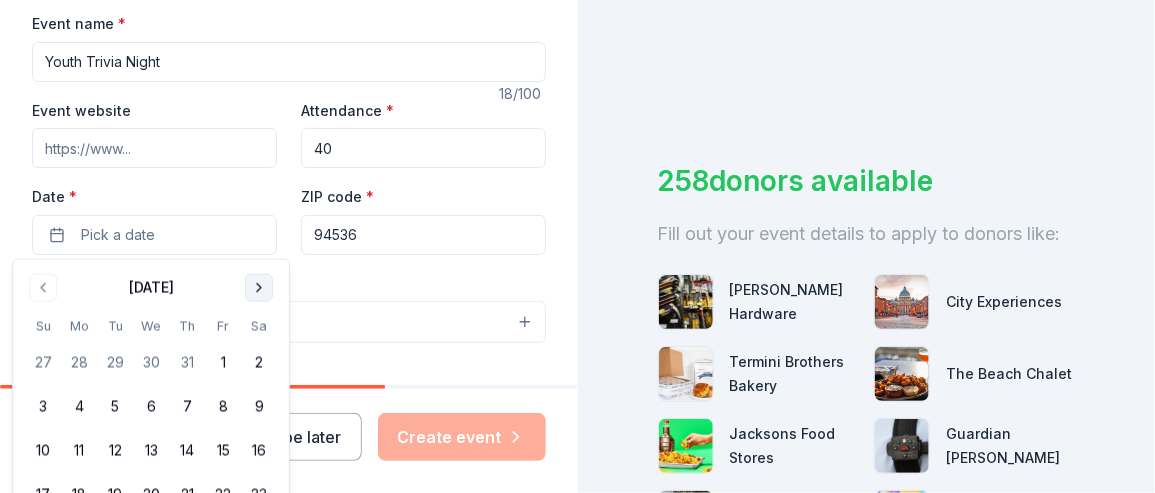 click at bounding box center (259, 288) 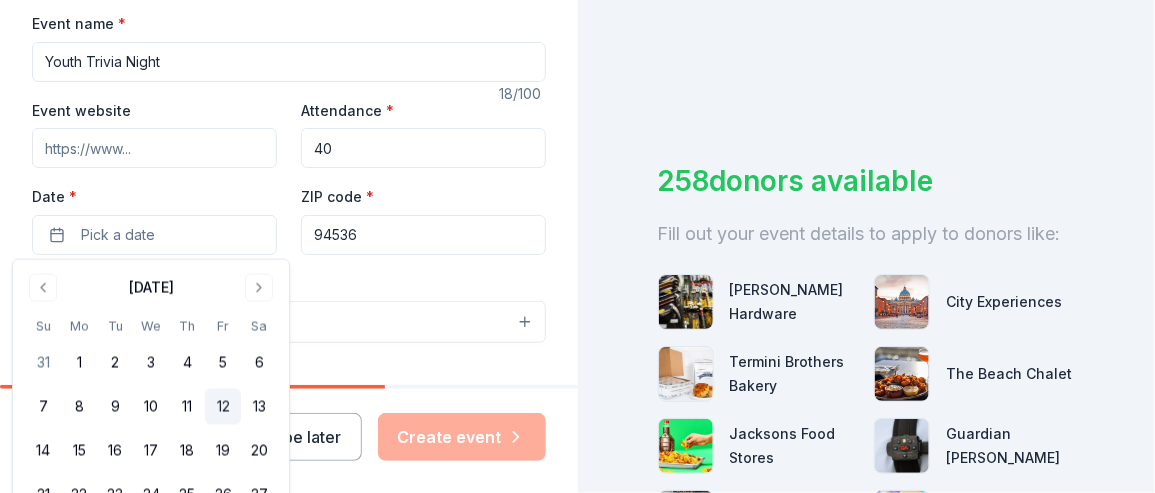 click on "12" at bounding box center [223, 407] 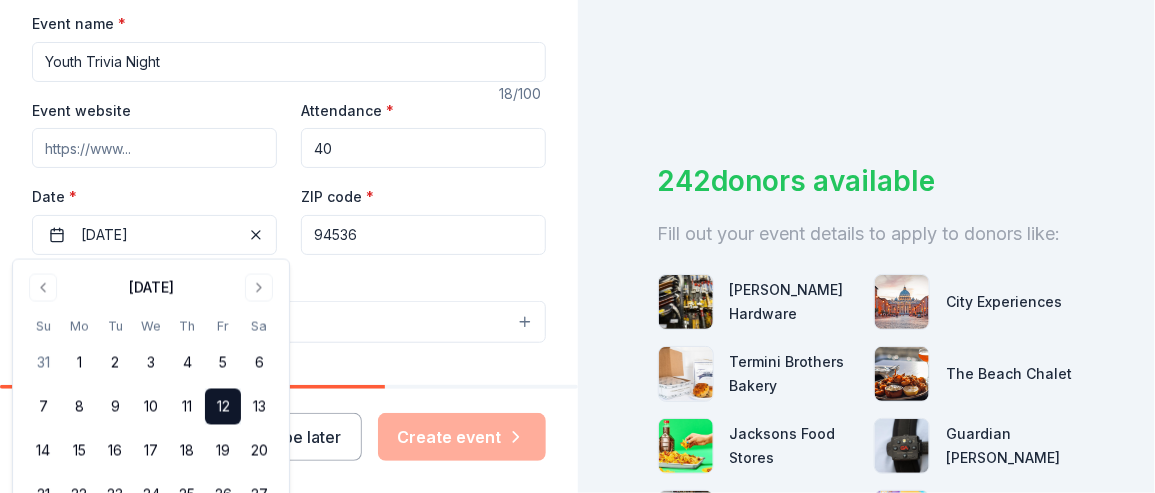 click on "Event type * Select" at bounding box center [289, 307] 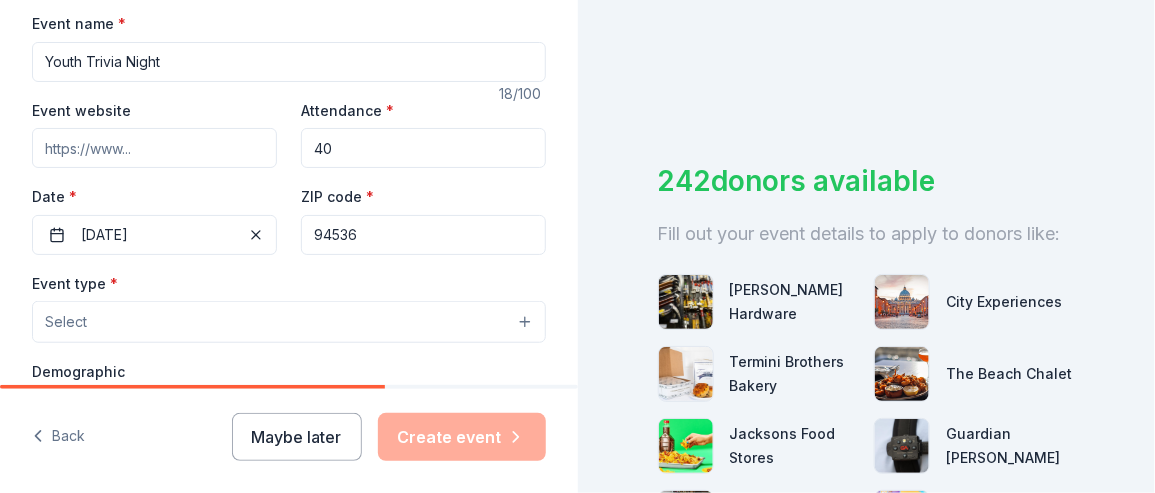 click on "Select" at bounding box center (289, 322) 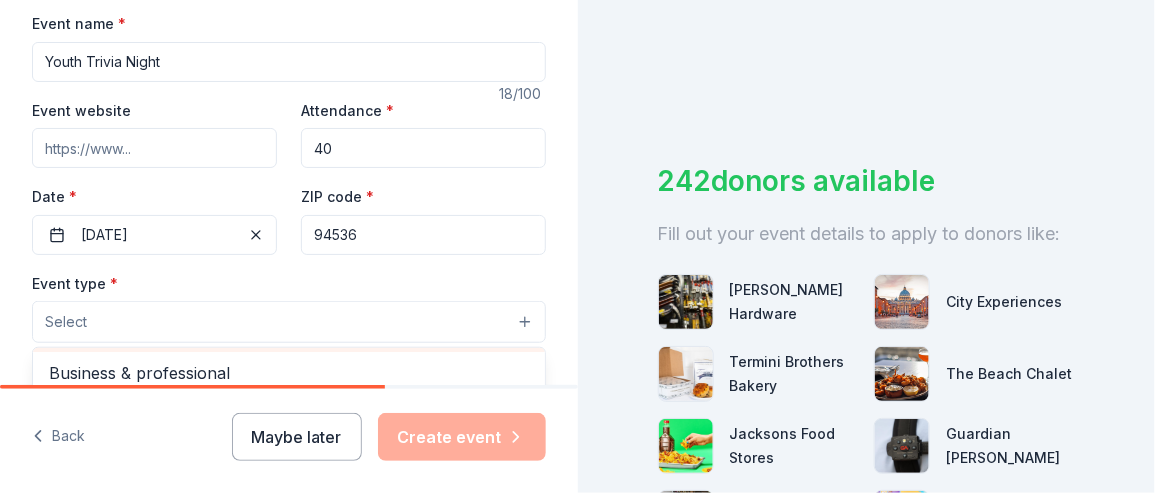 scroll, scrollTop: 66, scrollLeft: 0, axis: vertical 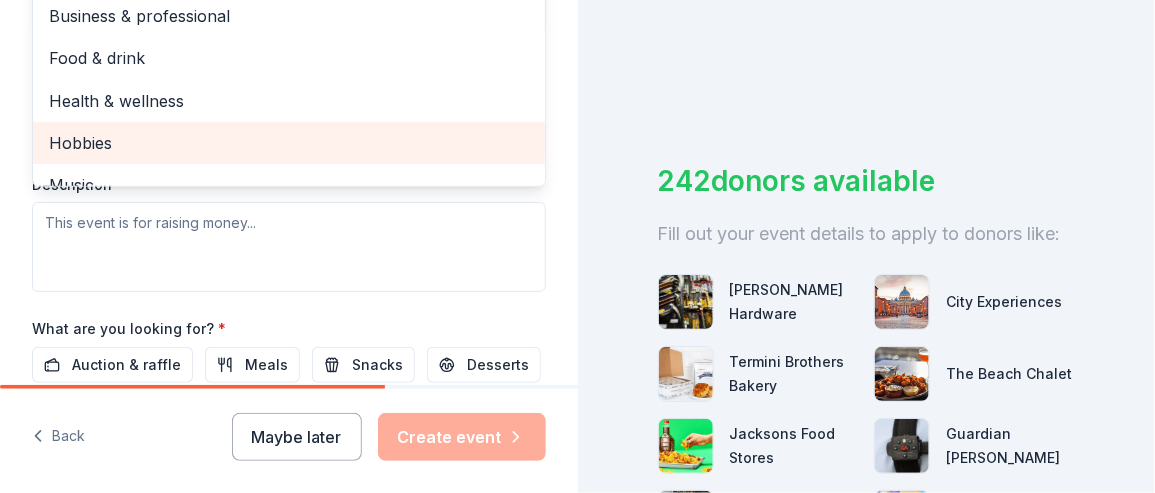 click on "Hobbies" at bounding box center [289, 143] 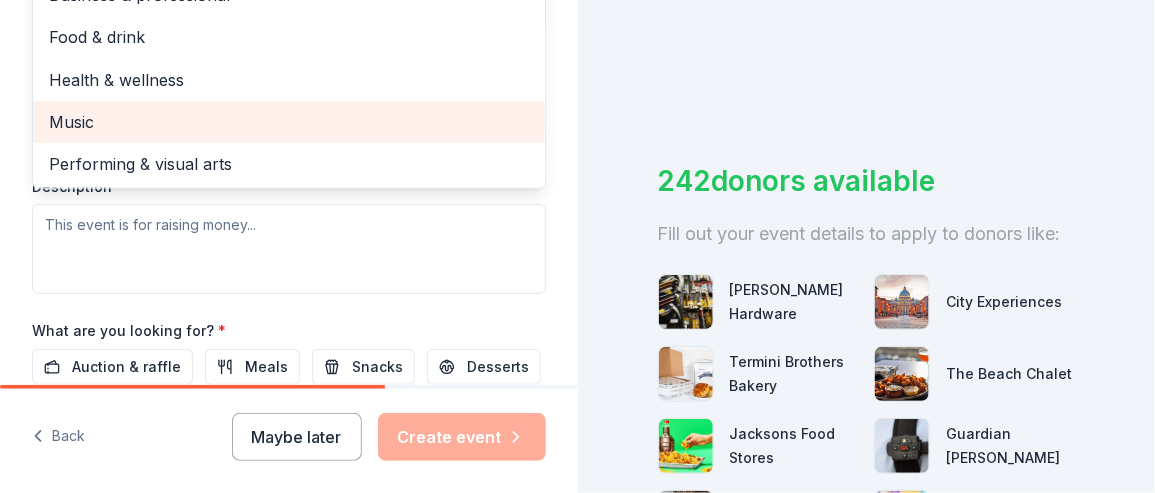 scroll, scrollTop: 0, scrollLeft: 0, axis: both 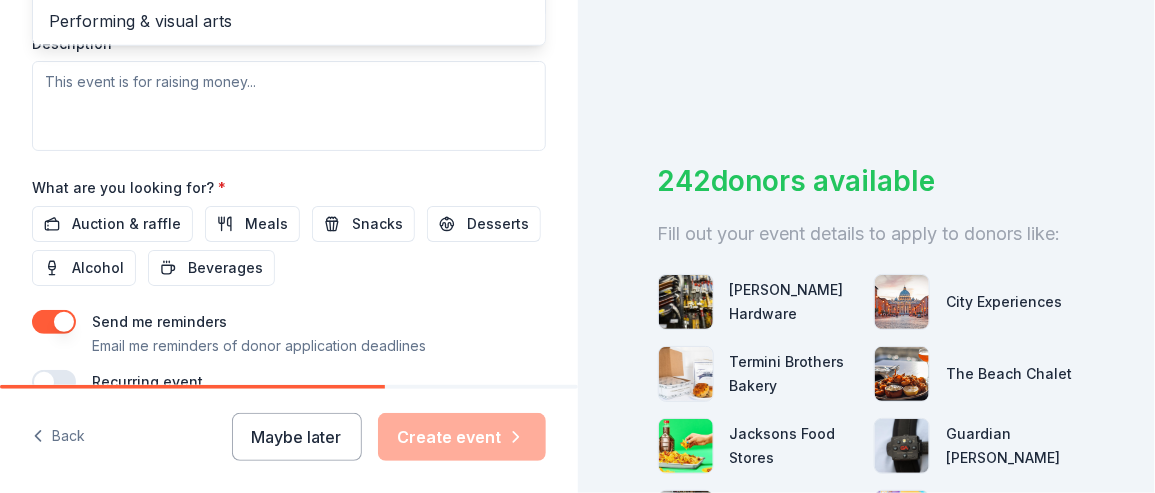 click on "Event name * Youth Trivia Night 18 /100 Event website Attendance * 40 Date * 09/12/2025 ZIP code * 94536 Event type * Hobbies Fundraiser Business & professional Food & drink Health & wellness Music Performing & visual arts Demographic Select We use this information to help brands find events with their target demographic to sponsor their products. Mailing address Apt/unit Description What are you looking for? * Auction & raffle Meals Snacks Desserts Alcohol Beverages Send me reminders Email me reminders of donor application deadlines Recurring event" at bounding box center (289, -69) 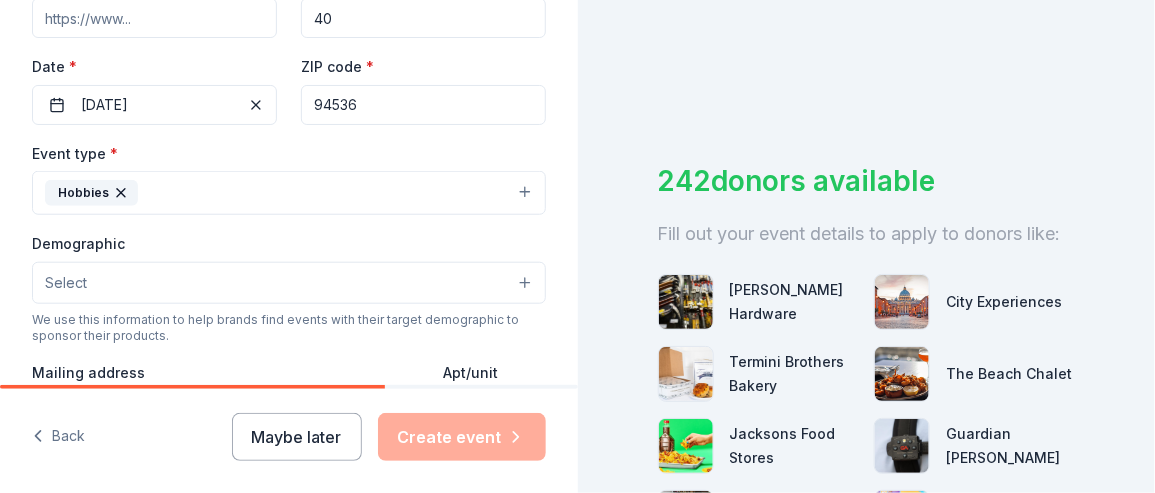 click on "Select" at bounding box center [289, 283] 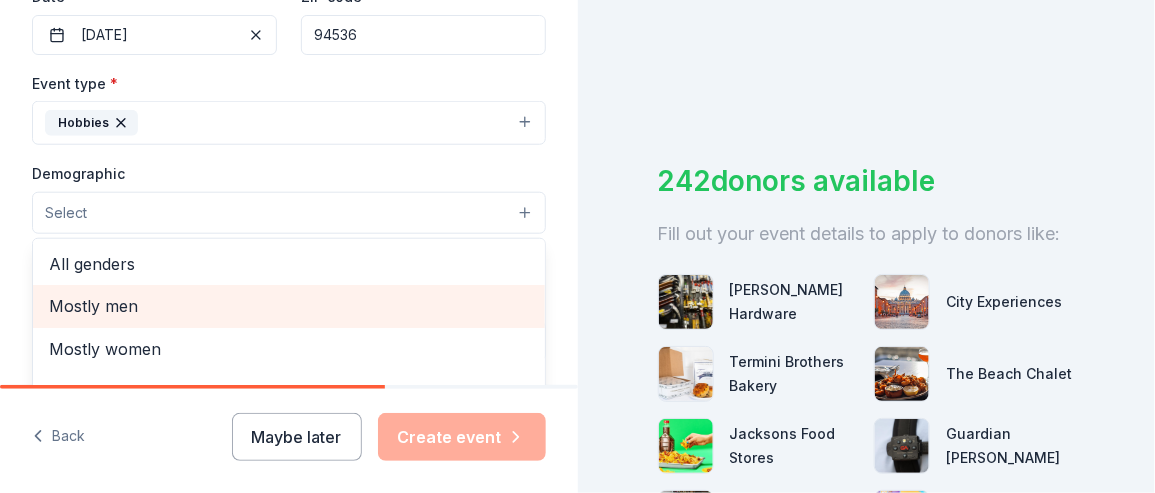 scroll, scrollTop: 529, scrollLeft: 0, axis: vertical 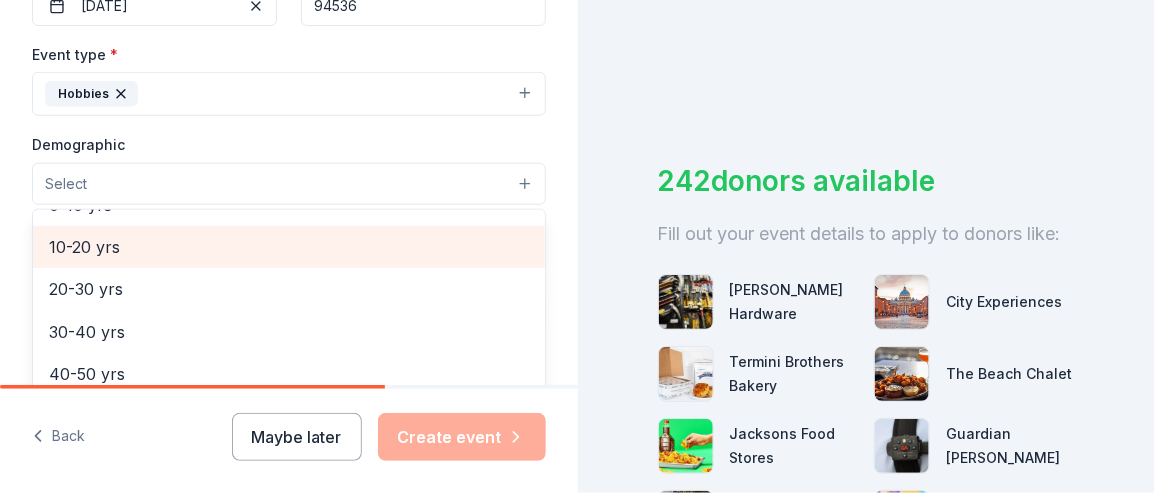 click on "10-20 yrs" at bounding box center (289, 247) 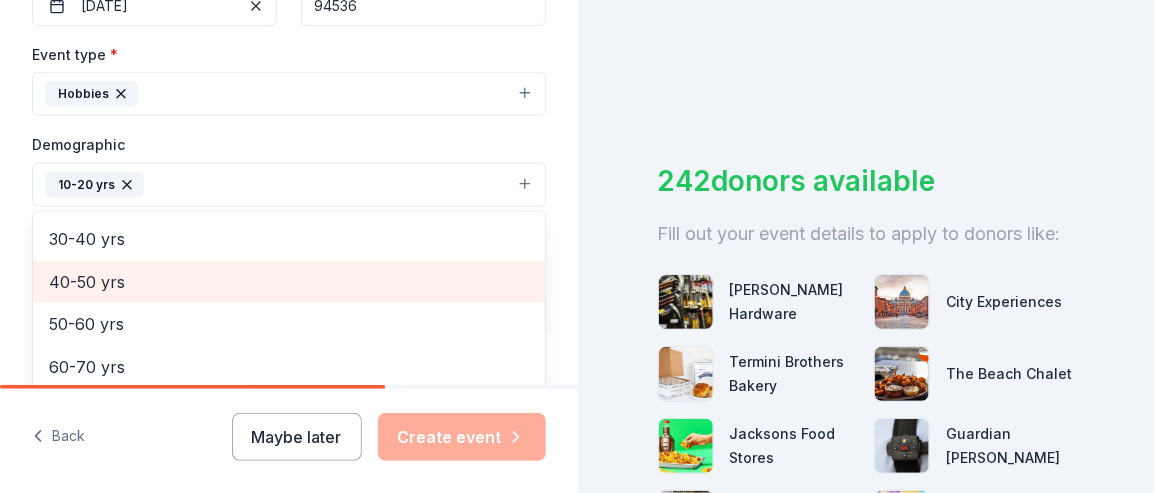 scroll, scrollTop: 277, scrollLeft: 0, axis: vertical 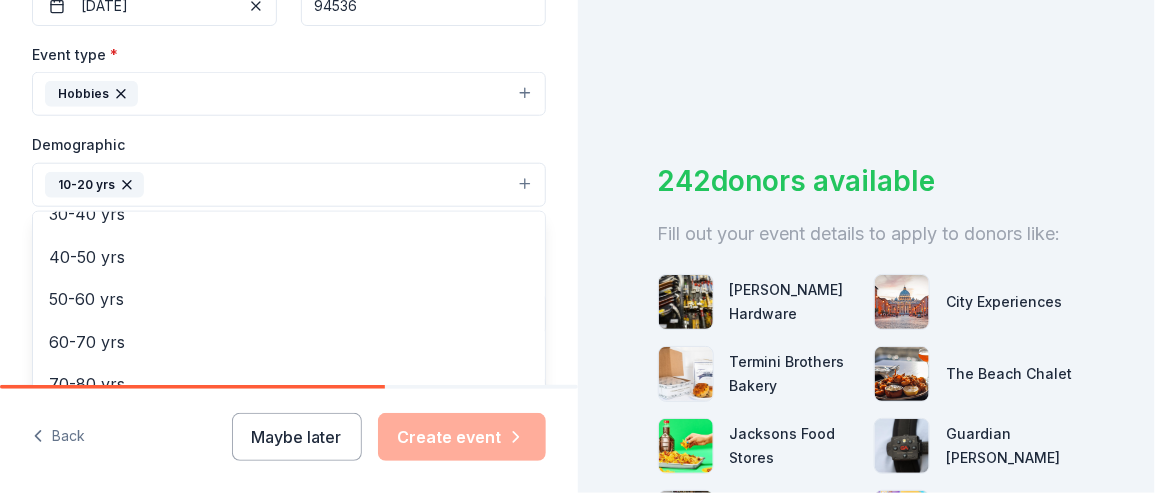 click on "Tell us about your event. We'll find in-kind donations you can apply for. Event name * Youth Trivia Night 18 /100 Event website Attendance * 40 Date * 09/12/2025 ZIP code * 94536 Event type * Hobbies Demographic 10-20 yrs All genders Mostly men Mostly women All ages 0-10 yrs 20-30 yrs 30-40 yrs 40-50 yrs 50-60 yrs 60-70 yrs 70-80 yrs 80+ yrs We use this information to help brands find events with their target demographic to sponsor their products. Mailing address Apt/unit Description What are you looking for? * Auction & raffle Meals Snacks Desserts Alcohol Beverages Send me reminders Email me reminders of donor application deadlines Recurring event" at bounding box center [289, 138] 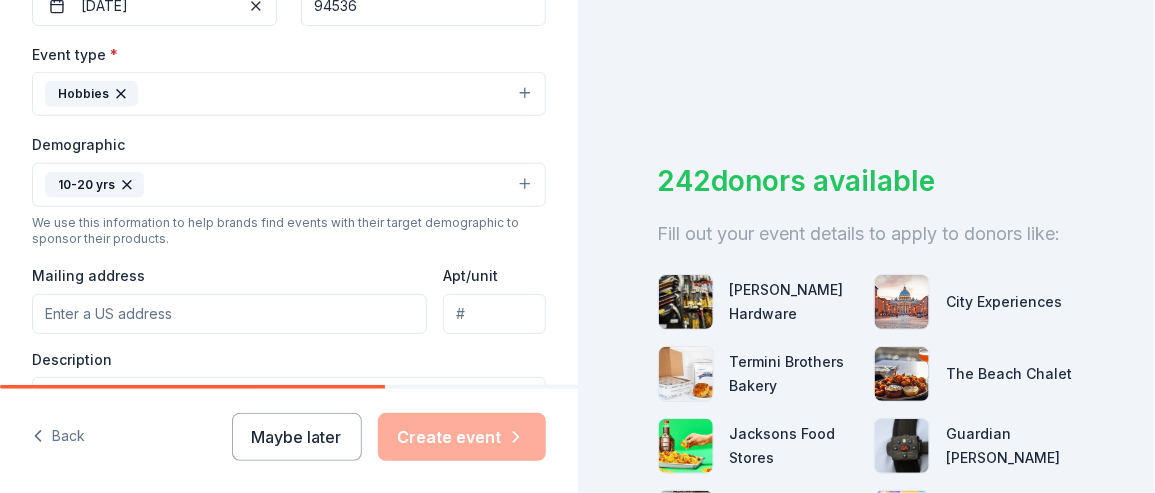 click on "Mailing address" at bounding box center [229, 314] 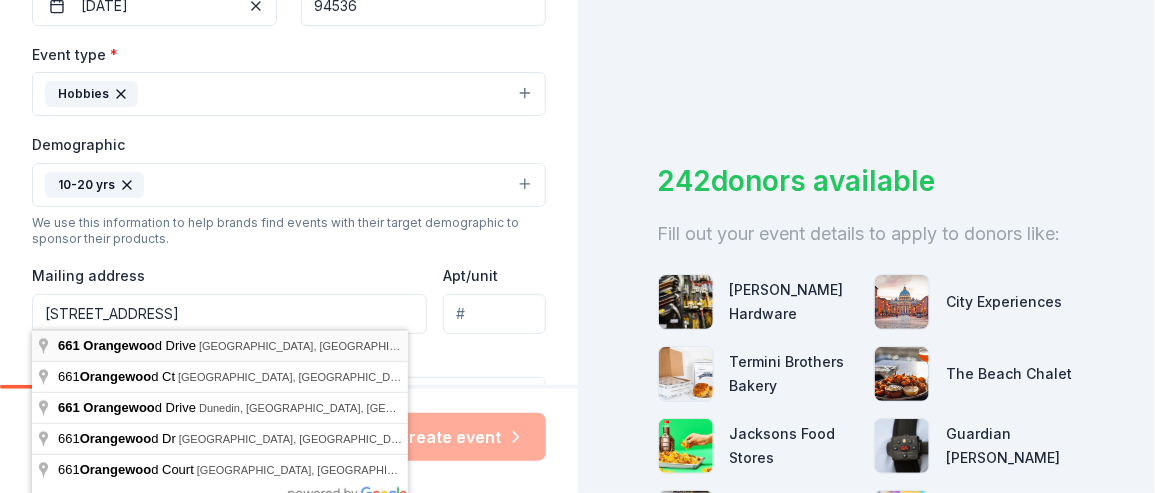 type on "661 Orangewood Drive, Fremont, CA, 94536" 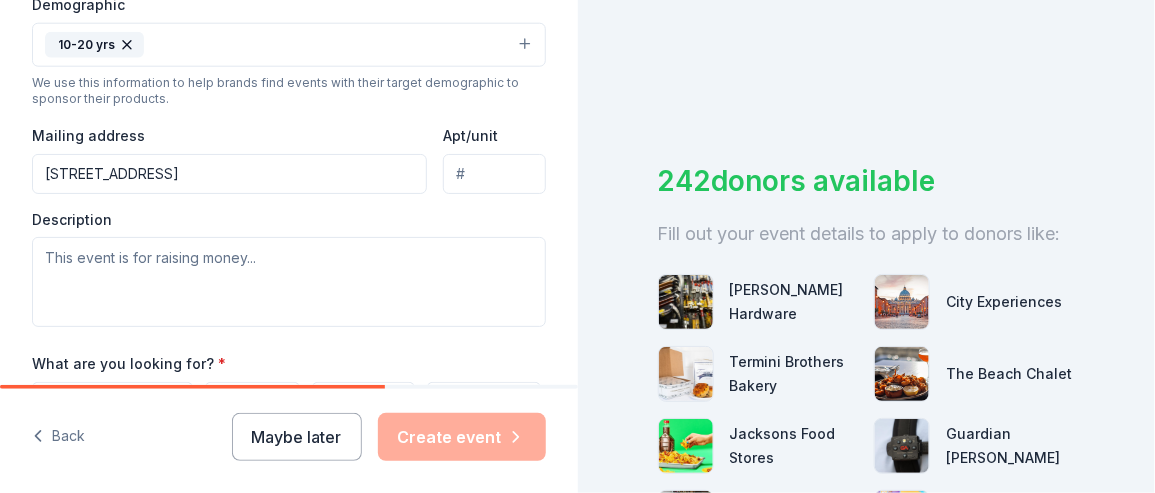 scroll, scrollTop: 730, scrollLeft: 0, axis: vertical 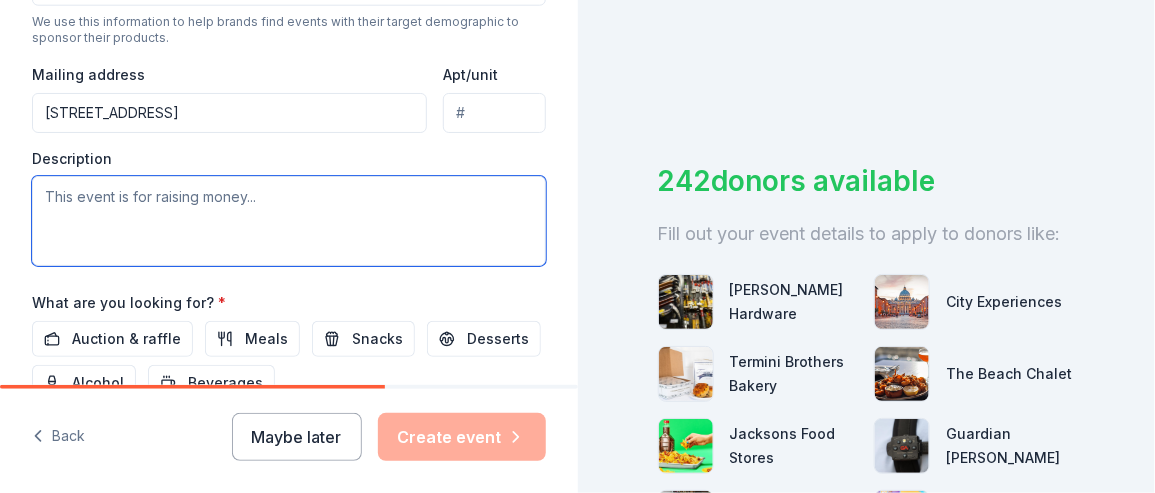 click at bounding box center (289, 221) 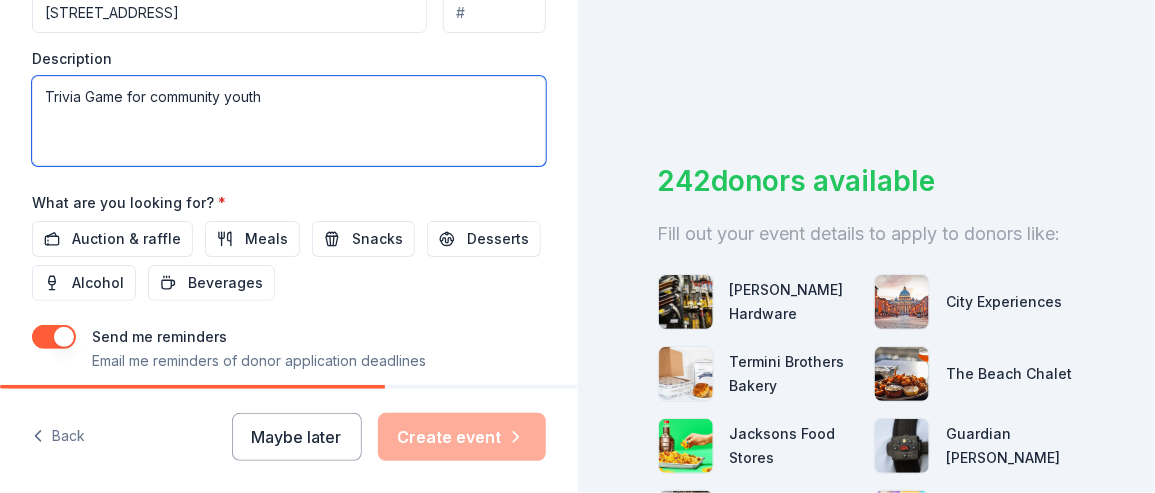 scroll, scrollTop: 929, scrollLeft: 0, axis: vertical 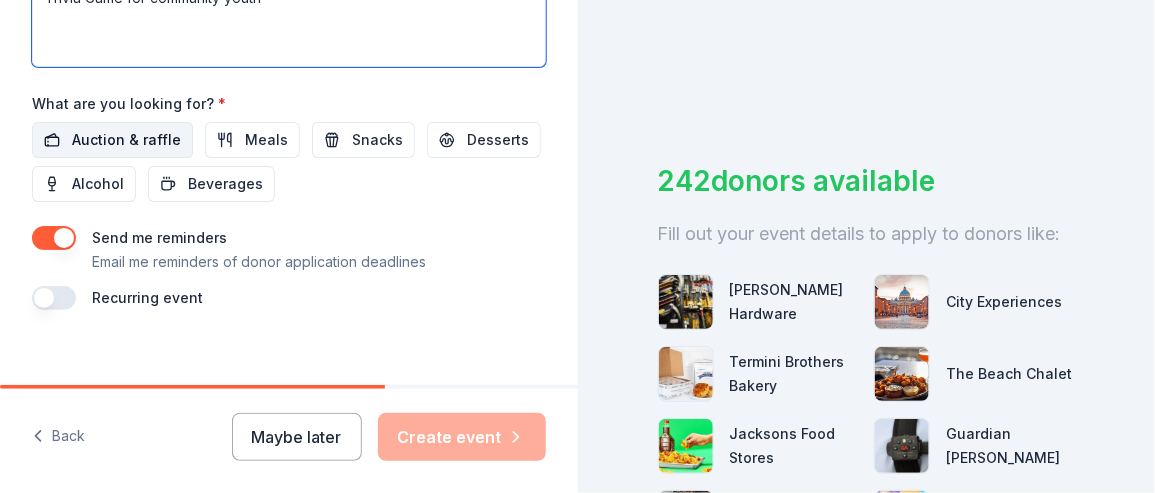type on "Trivia Game for community youth" 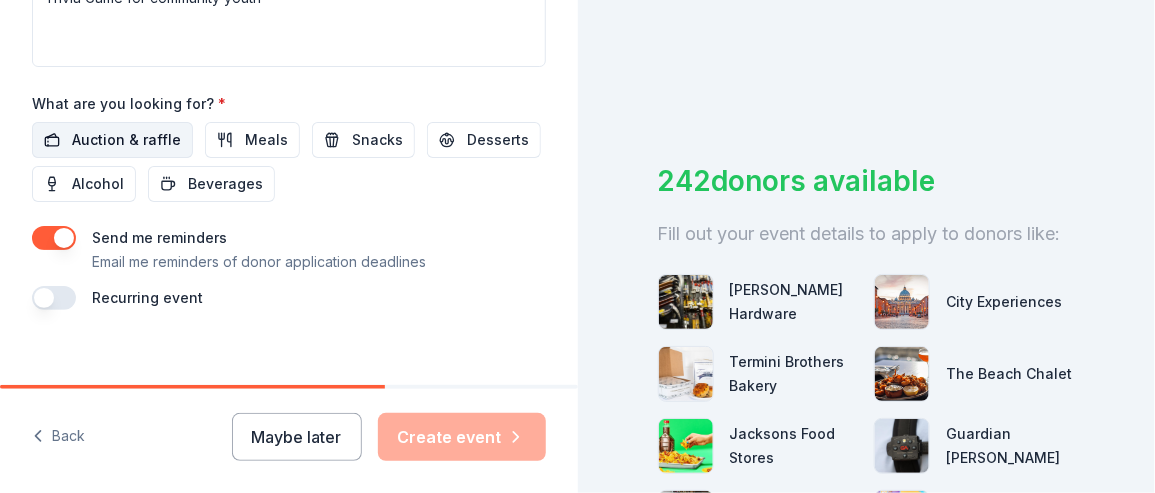 click on "Auction & raffle" at bounding box center [126, 140] 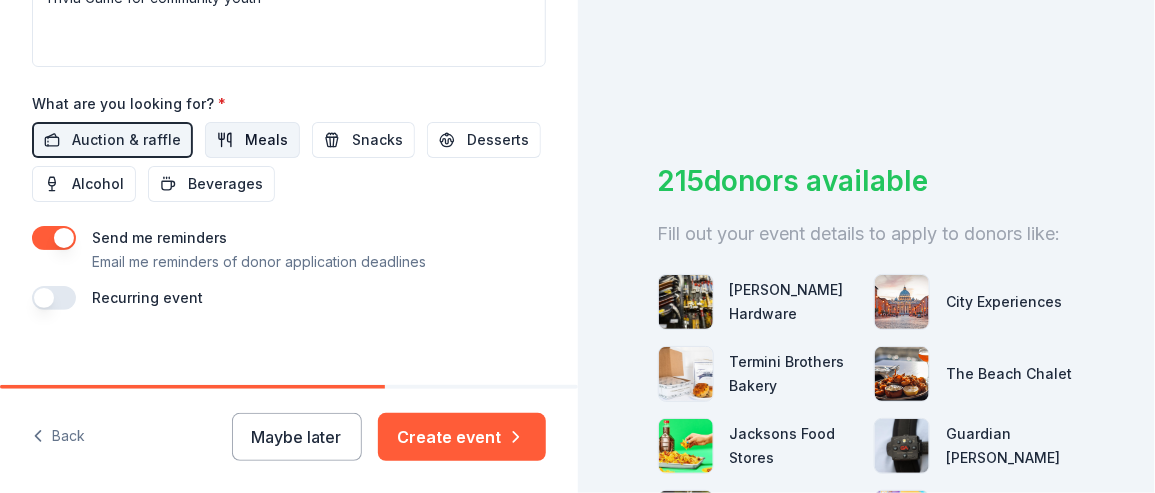 click on "Meals" at bounding box center (266, 140) 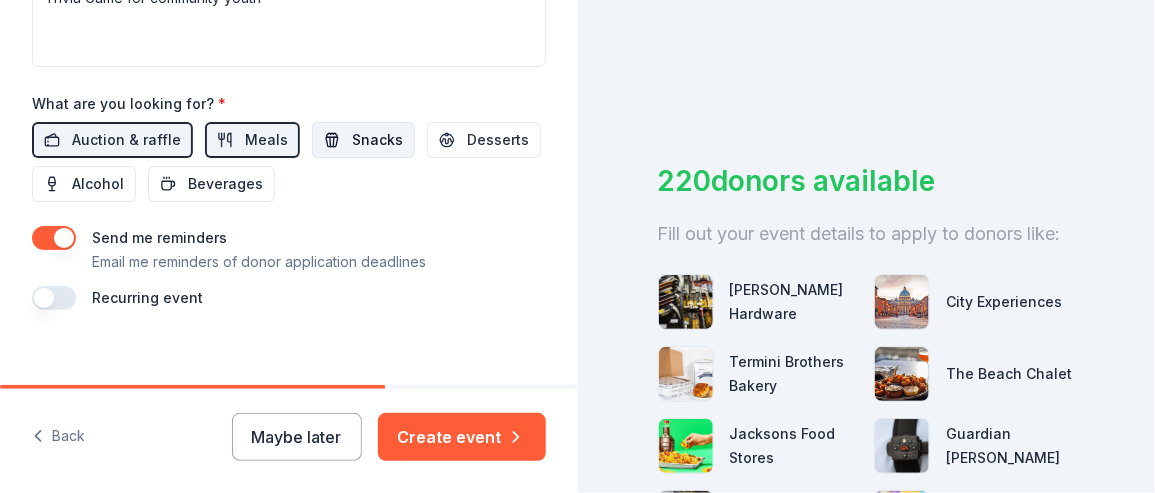 click on "Snacks" at bounding box center [377, 140] 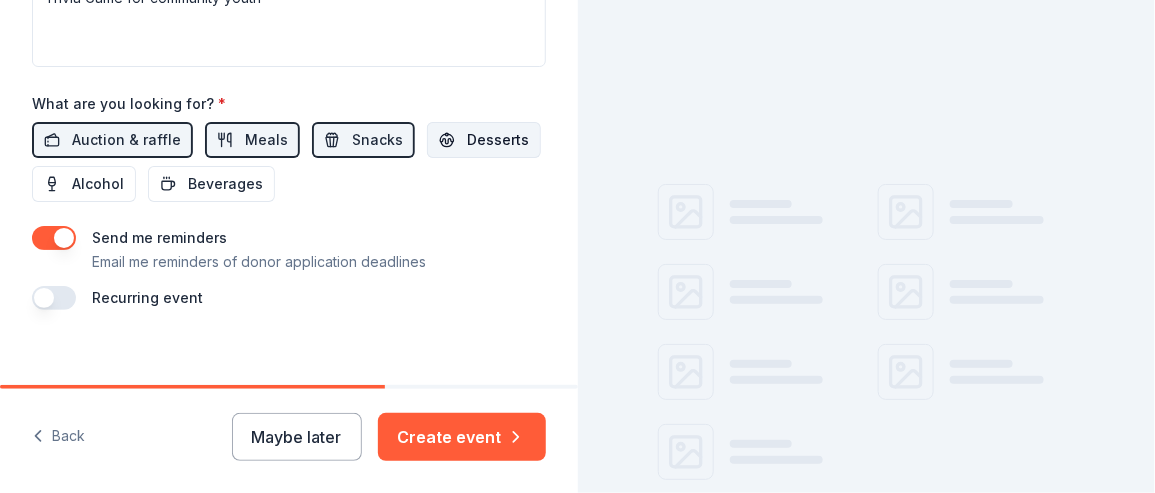 click on "Desserts" at bounding box center [498, 140] 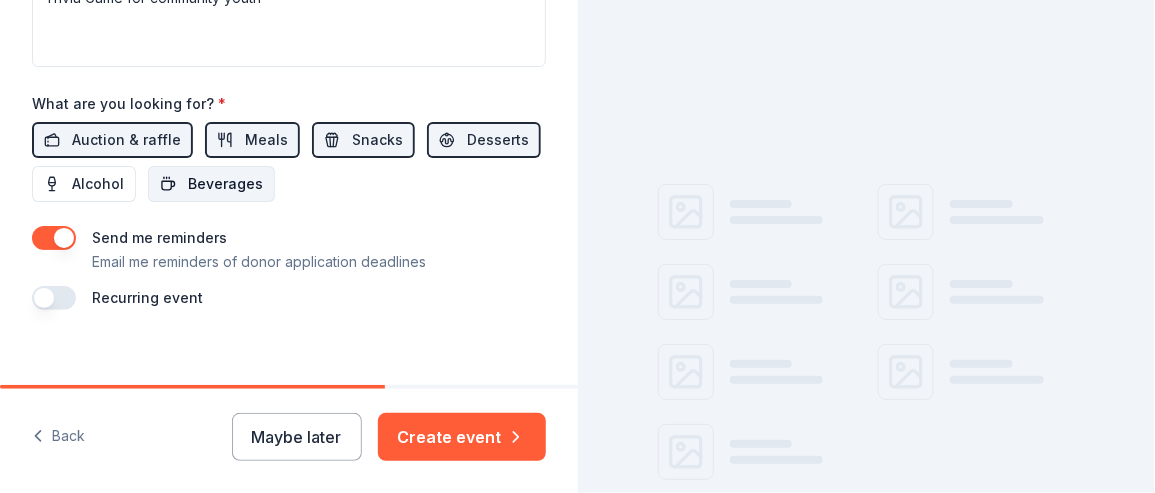 click on "Beverages" at bounding box center (225, 184) 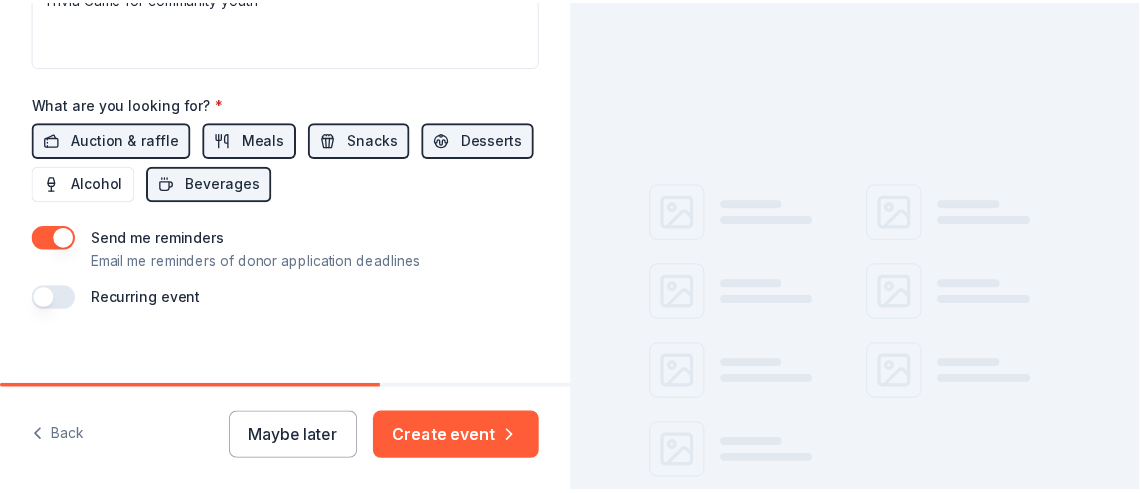 scroll, scrollTop: 944, scrollLeft: 0, axis: vertical 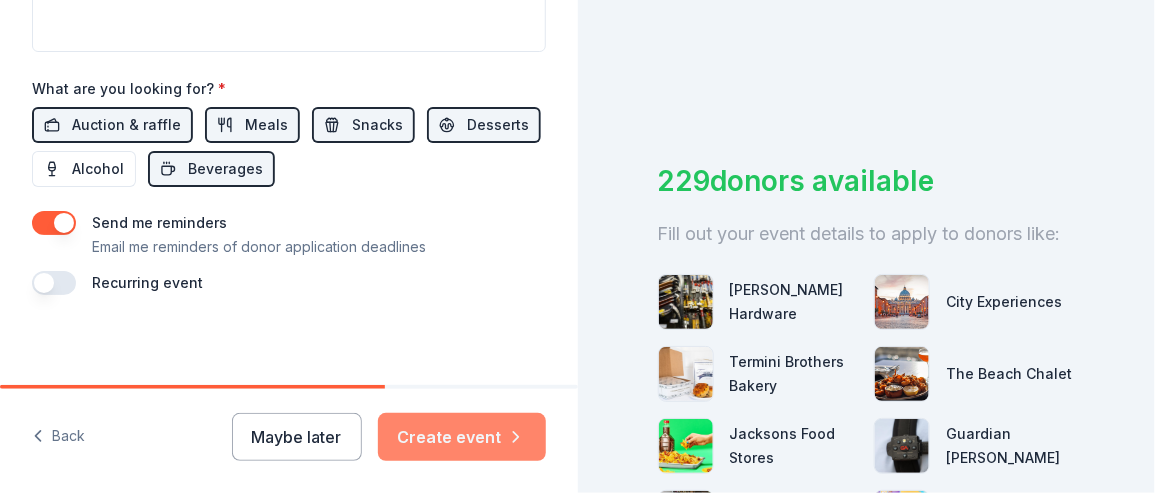 click on "Create event" at bounding box center (462, 437) 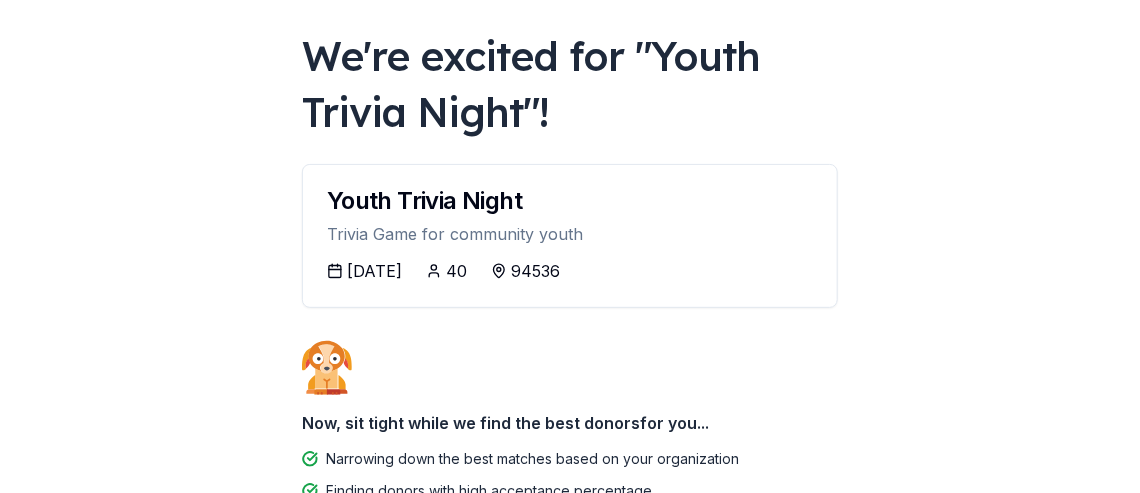 scroll, scrollTop: 200, scrollLeft: 0, axis: vertical 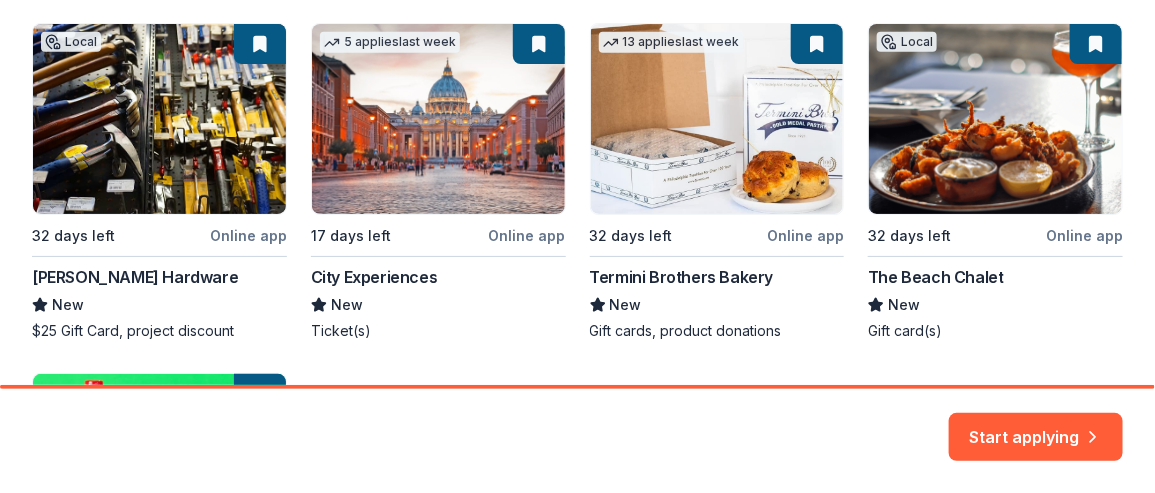 click on "Local 32 days left Online app Cole Hardware New $25 Gift Card, project discount 5   applies  last week 17 days left Online app City Experiences New Ticket(s) 13   applies  last week 32 days left Online app Termini Brothers Bakery New Gift cards, product donations Local 32 days left Online app The Beach Chalet New Gift card(s) 32 days left Online app Jacksons Food Stores New Food, gift card(s)" at bounding box center (577, 357) 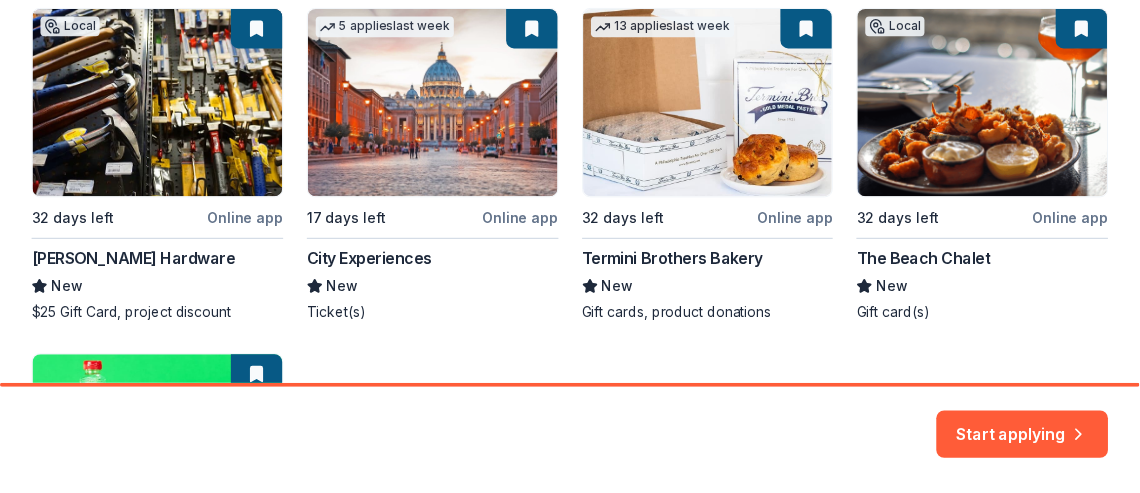 scroll, scrollTop: 384, scrollLeft: 0, axis: vertical 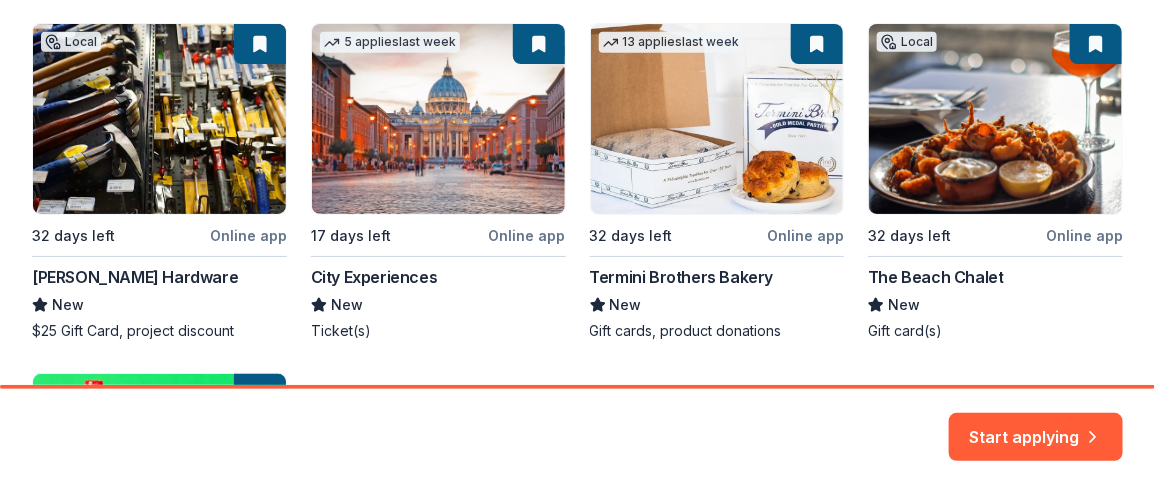 click on "Local 32 days left Online app Cole Hardware New $25 Gift Card, project discount 5   applies  last week 17 days left Online app City Experiences New Ticket(s) 13   applies  last week 32 days left Online app Termini Brothers Bakery New Gift cards, product donations Local 32 days left Online app The Beach Chalet New Gift card(s) 32 days left Online app Jacksons Food Stores New Food, gift card(s)" at bounding box center [577, 357] 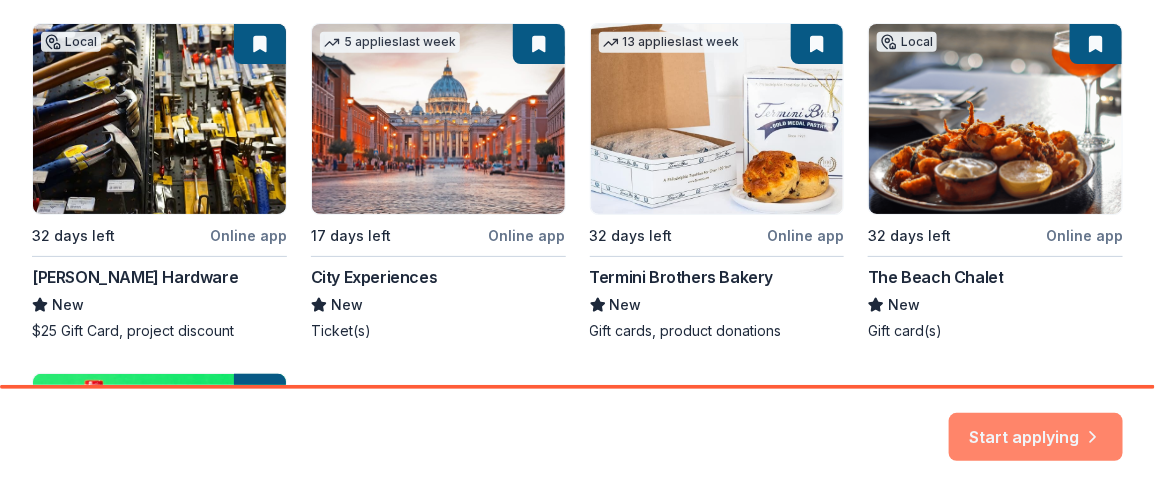 click on "Start applying" at bounding box center (1036, 425) 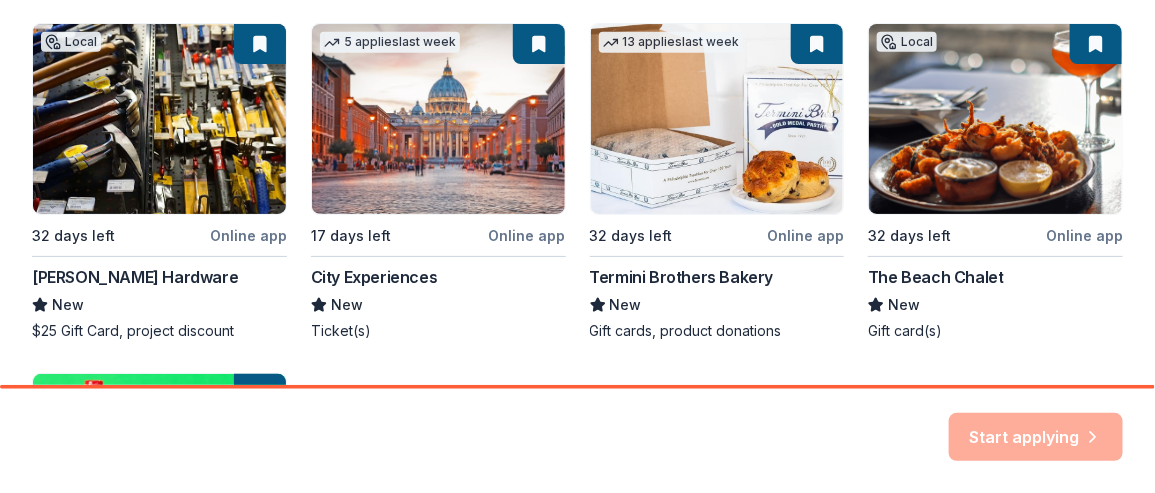 click on "Start applying" at bounding box center [1036, 437] 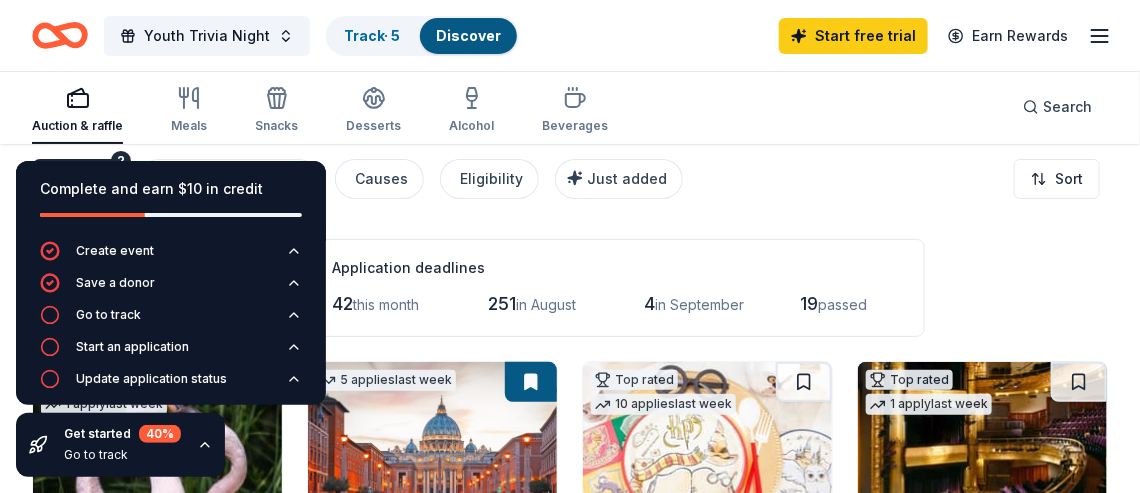 scroll, scrollTop: 0, scrollLeft: 0, axis: both 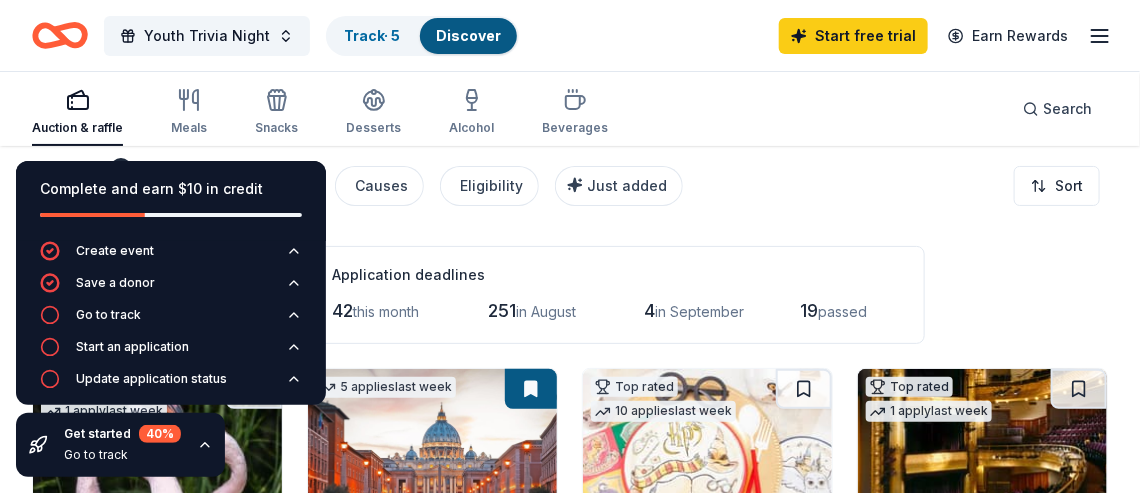 click on "Complete and earn $10 in credit" at bounding box center (171, 189) 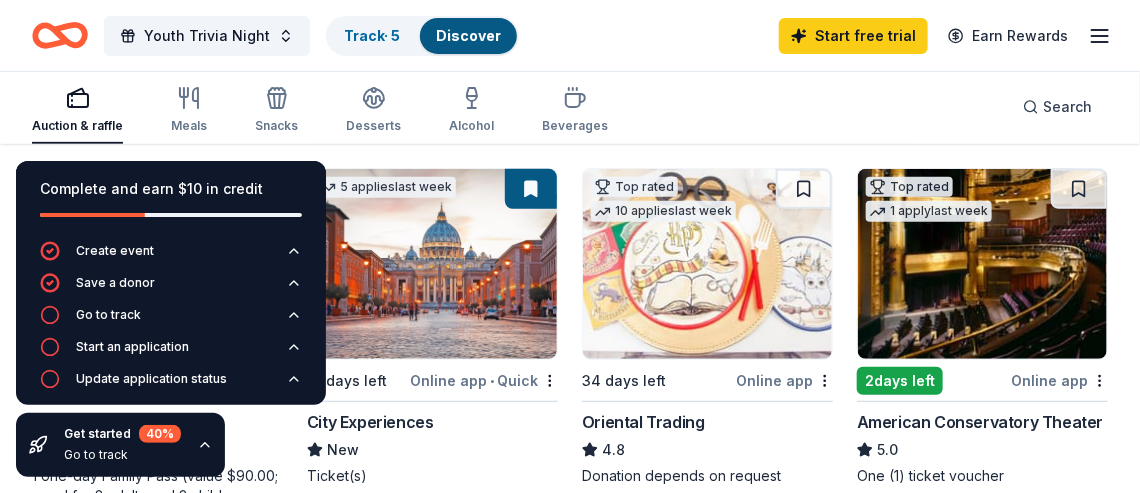 scroll, scrollTop: 300, scrollLeft: 0, axis: vertical 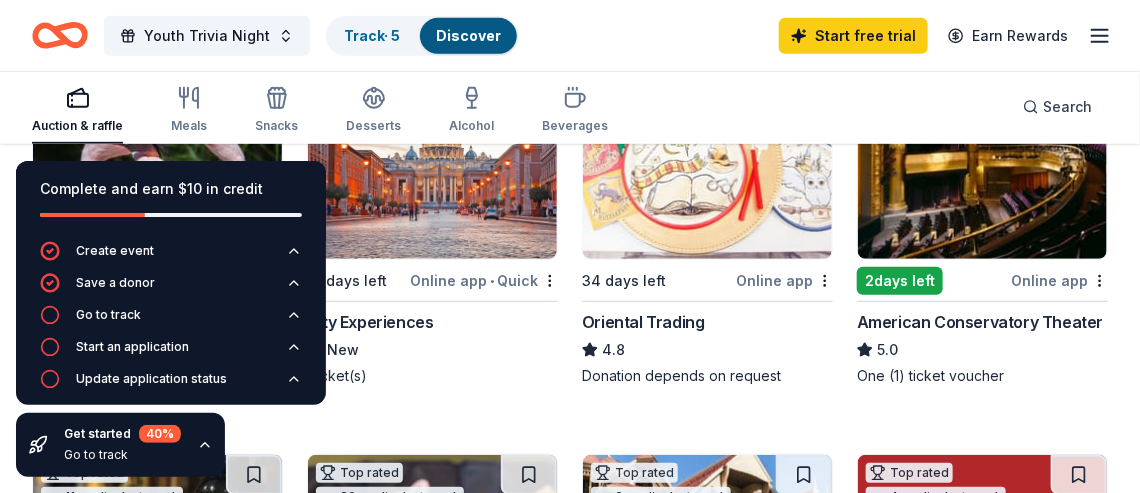 click at bounding box center (707, 164) 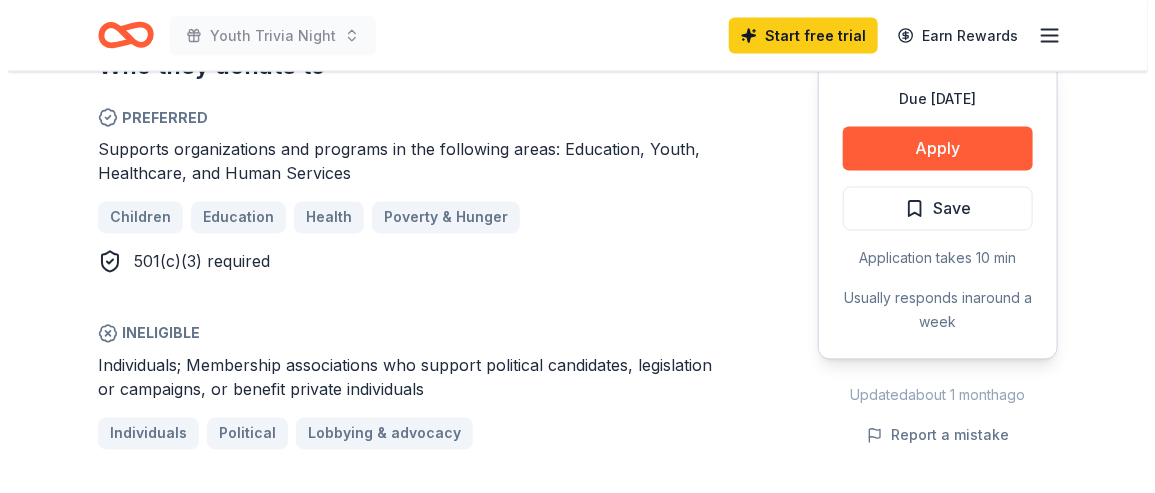 scroll, scrollTop: 1100, scrollLeft: 0, axis: vertical 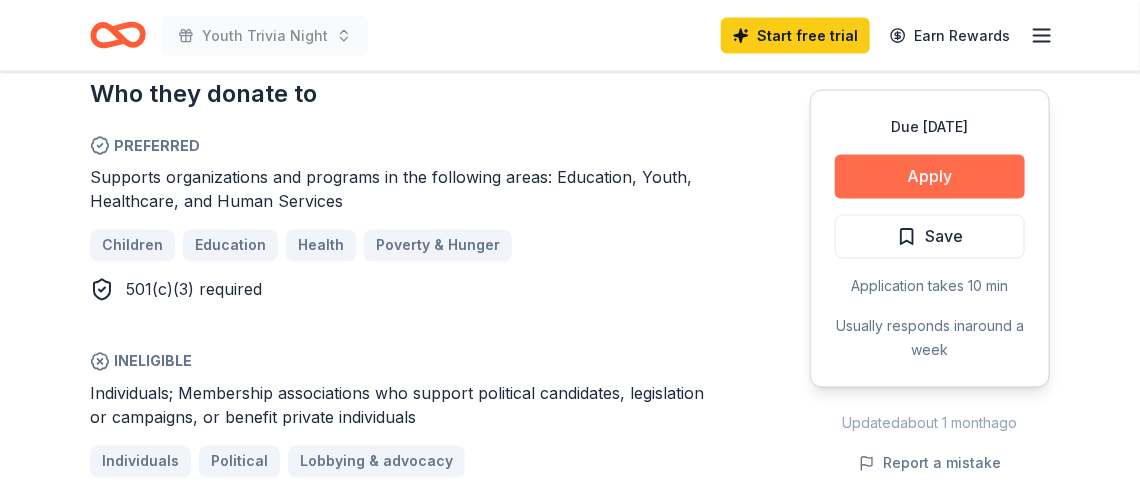 click on "Apply" at bounding box center (930, 177) 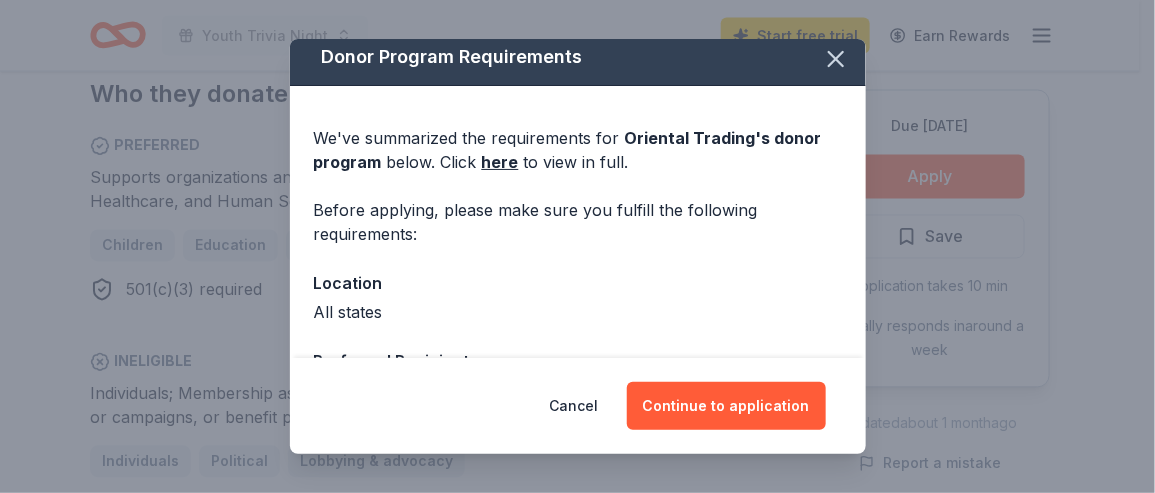 scroll, scrollTop: 0, scrollLeft: 0, axis: both 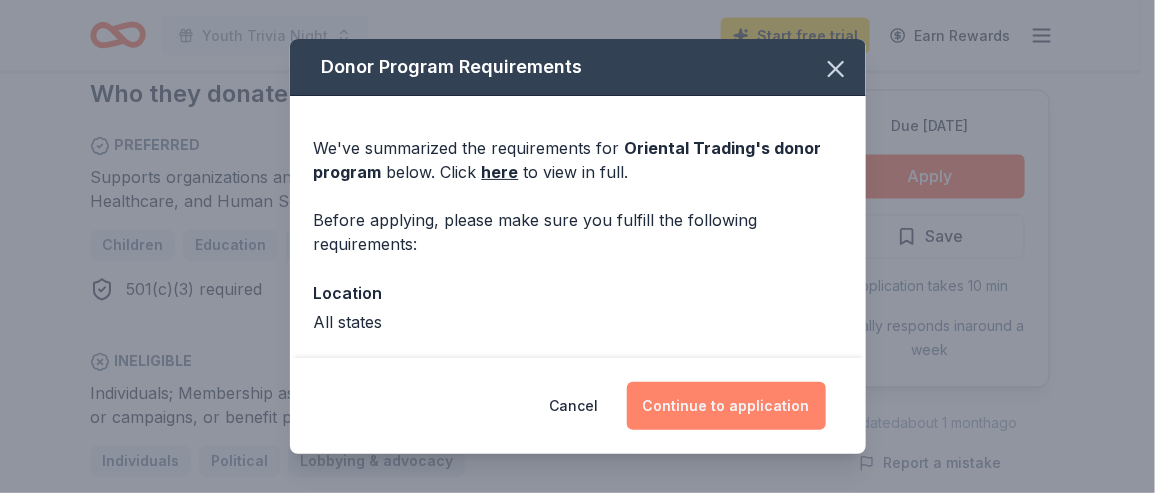 click on "Continue to application" at bounding box center [726, 406] 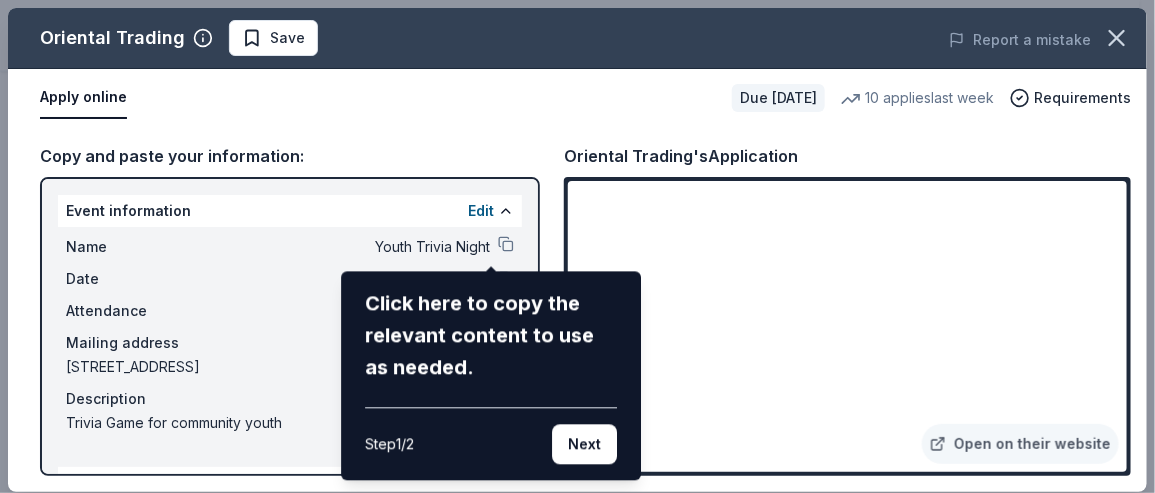 click on "Oriental Trading Save Report a mistake Apply online Due in 34 days 10   applies  last week Requirements Copy and paste your information: Event information Edit Name Youth Trivia Night Click here to copy the relevant content to use as needed. Step  1 / 2 Next Date 09/12/25 Attendance 40 Mailing address 661 Orangewood Drive, Fremont, CA 94536 Description Trivia Game for community youth Organization information Edit Name Niles Discovery Church Website Fill in using "Edit" EIN 94-1581010 Mission statement Niles Discovery Church is a nonprofit organization. It is based in Fremont, CA. It received its nonprofit status in 1984. Oriental Trading's  Application Open on their website" at bounding box center [577, 250] 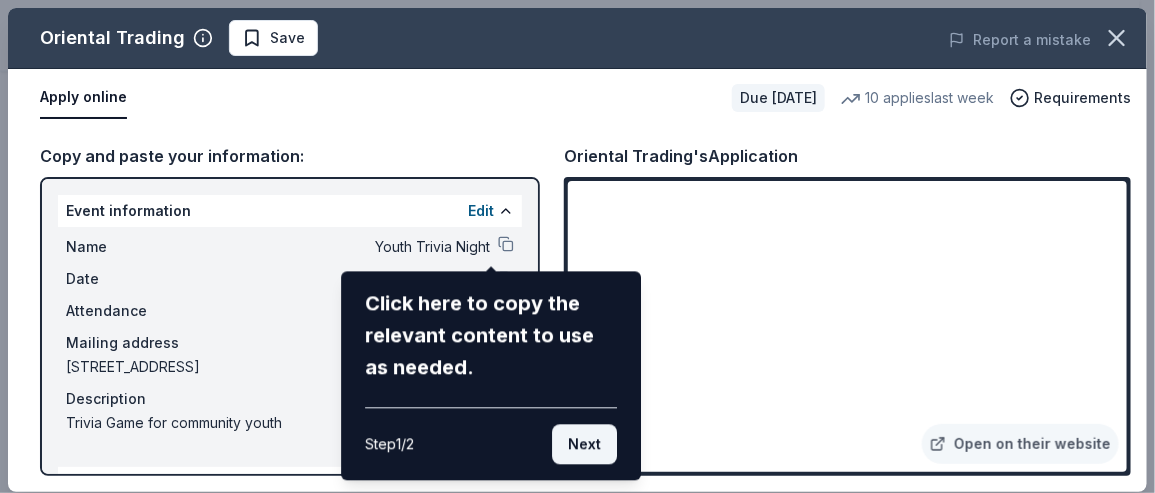 click on "Next" at bounding box center (584, 444) 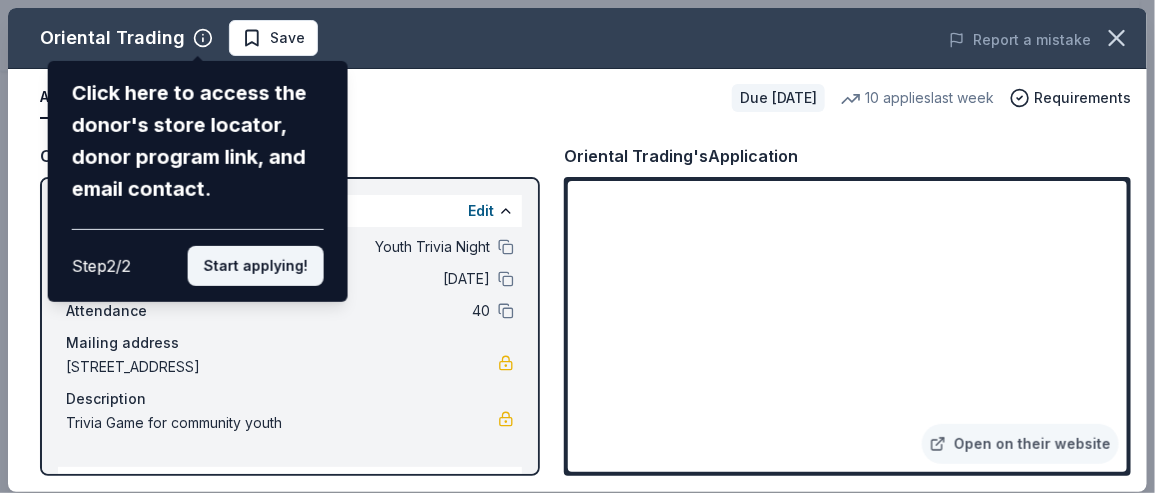 click on "Start applying!" at bounding box center [256, 266] 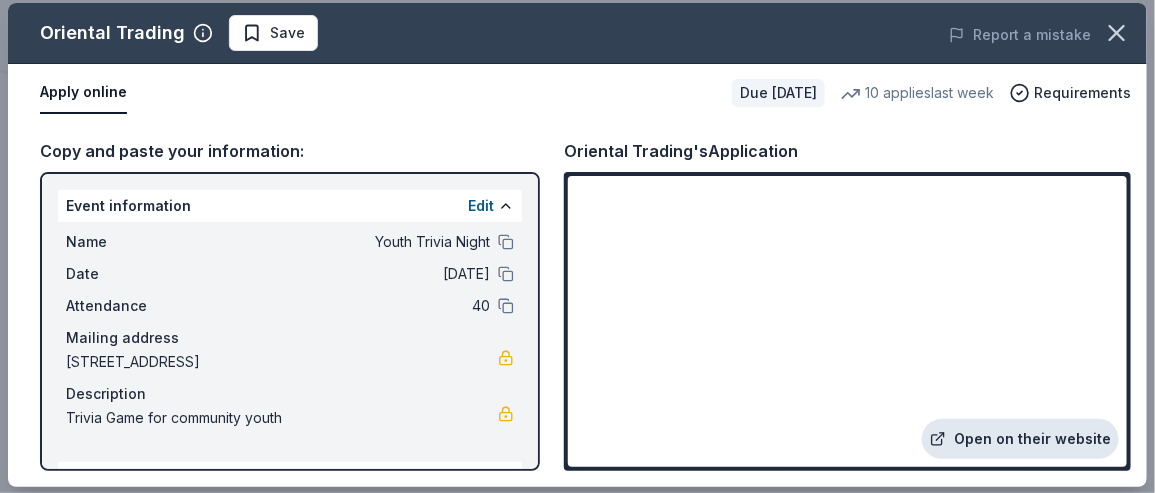 scroll, scrollTop: 6, scrollLeft: 0, axis: vertical 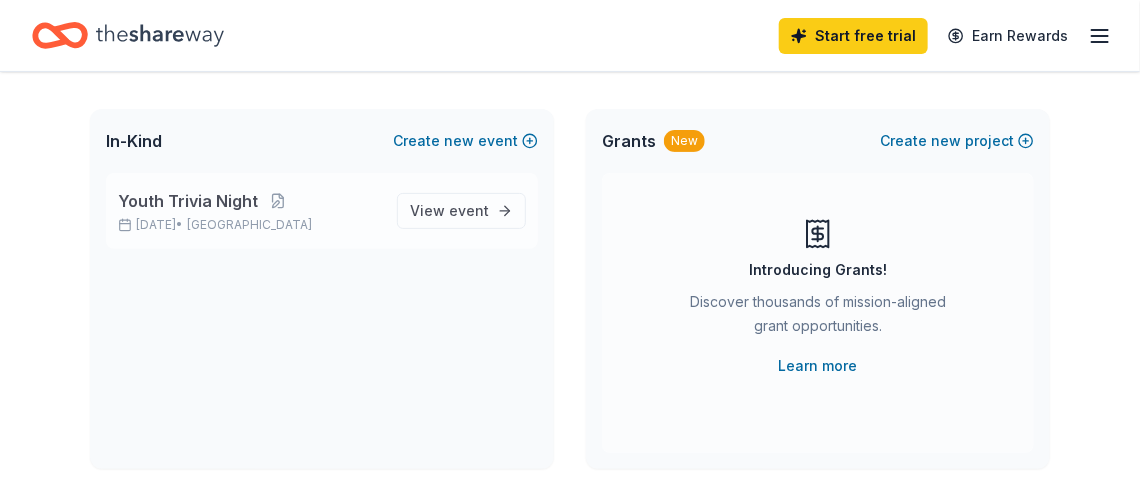 click on "Youth Trivia Night" at bounding box center (188, 201) 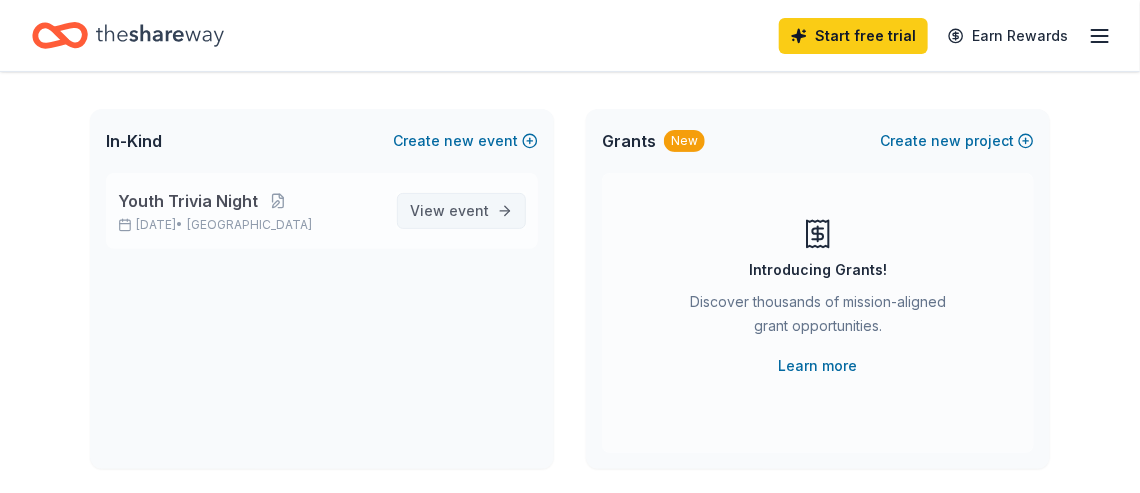 click on "event" at bounding box center (469, 210) 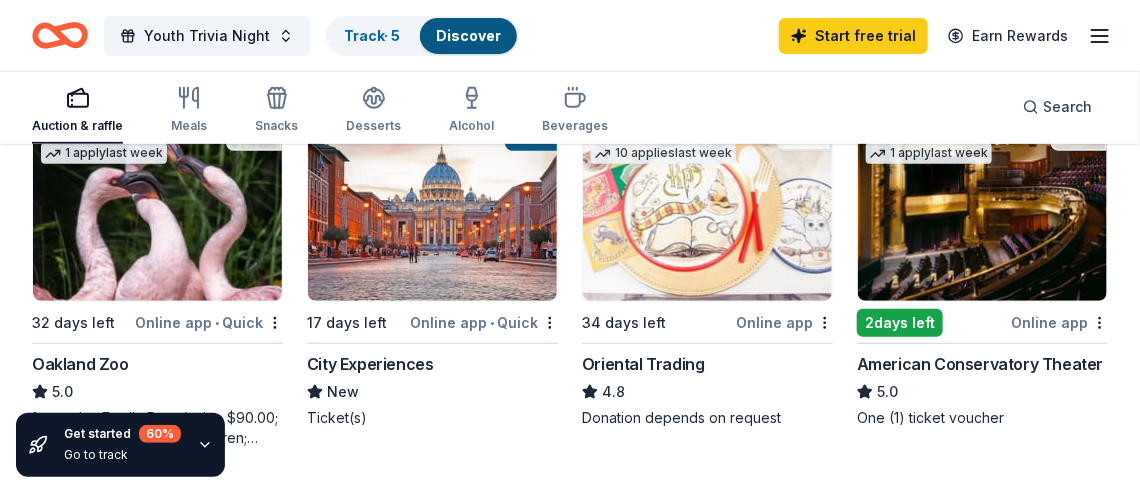 scroll, scrollTop: 300, scrollLeft: 0, axis: vertical 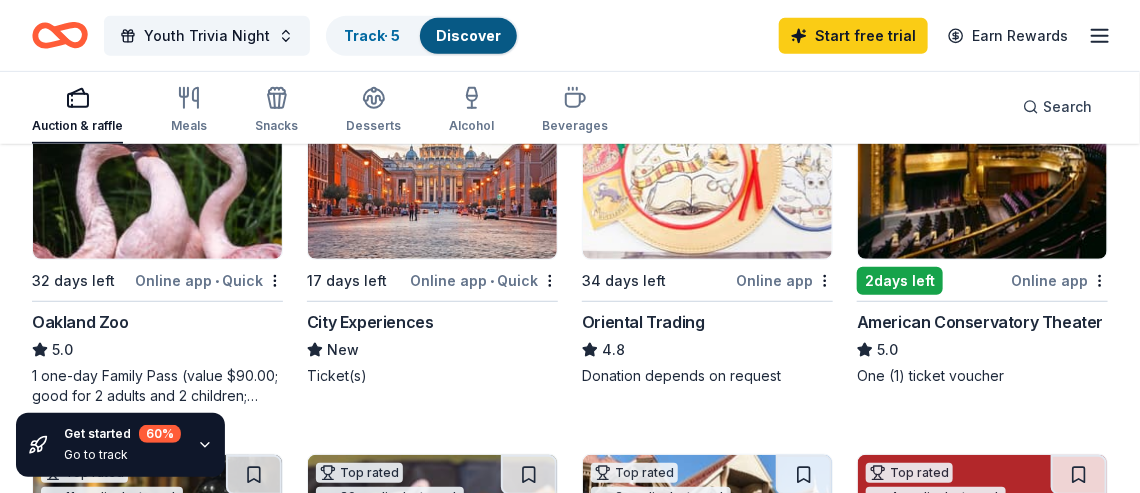 click at bounding box center (707, 164) 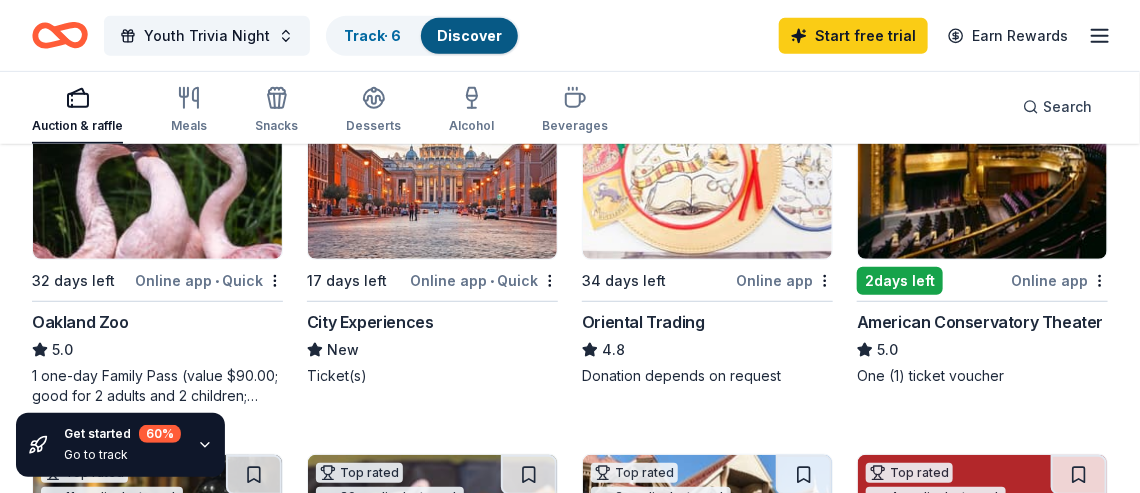 click at bounding box center (157, 164) 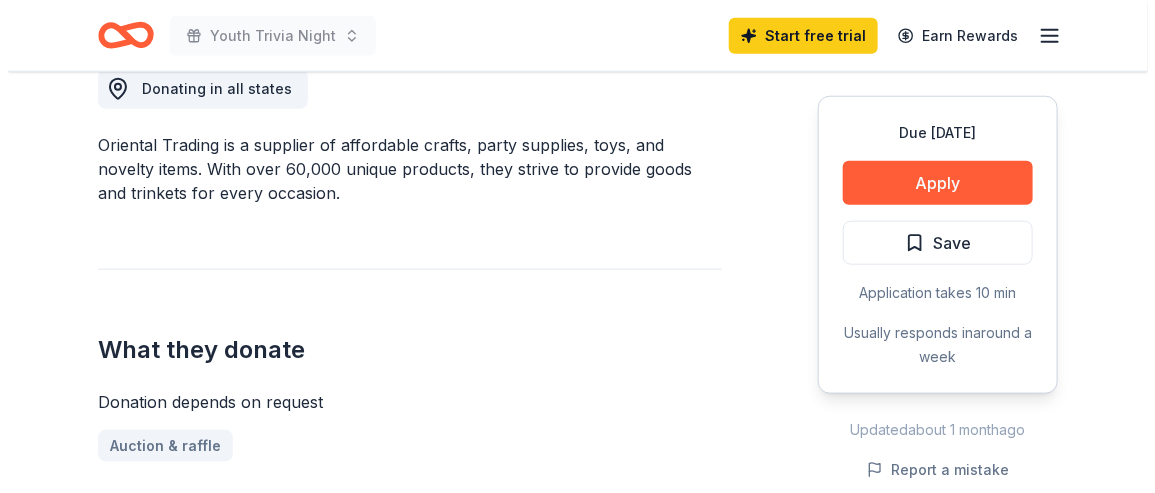 scroll, scrollTop: 600, scrollLeft: 0, axis: vertical 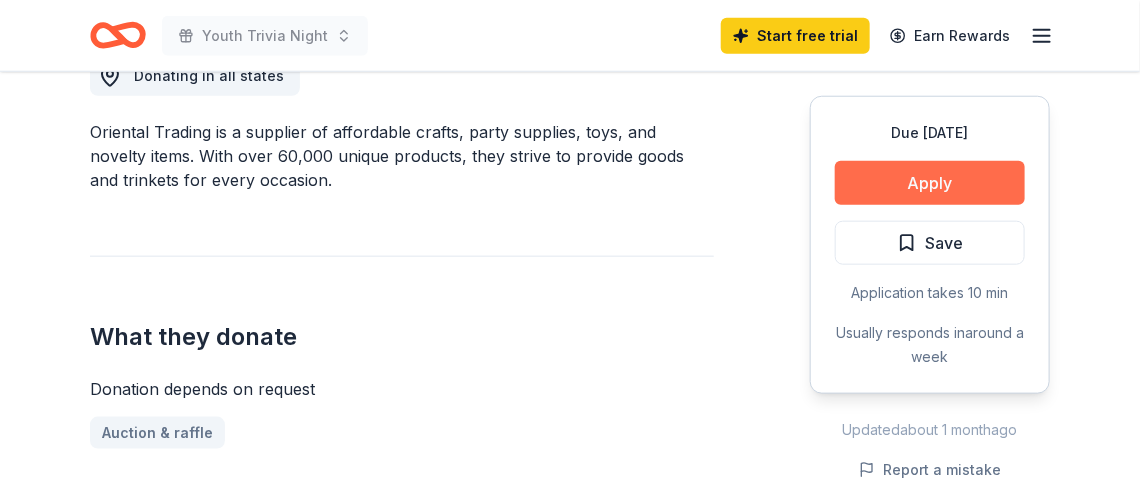 click on "Apply" at bounding box center [930, 183] 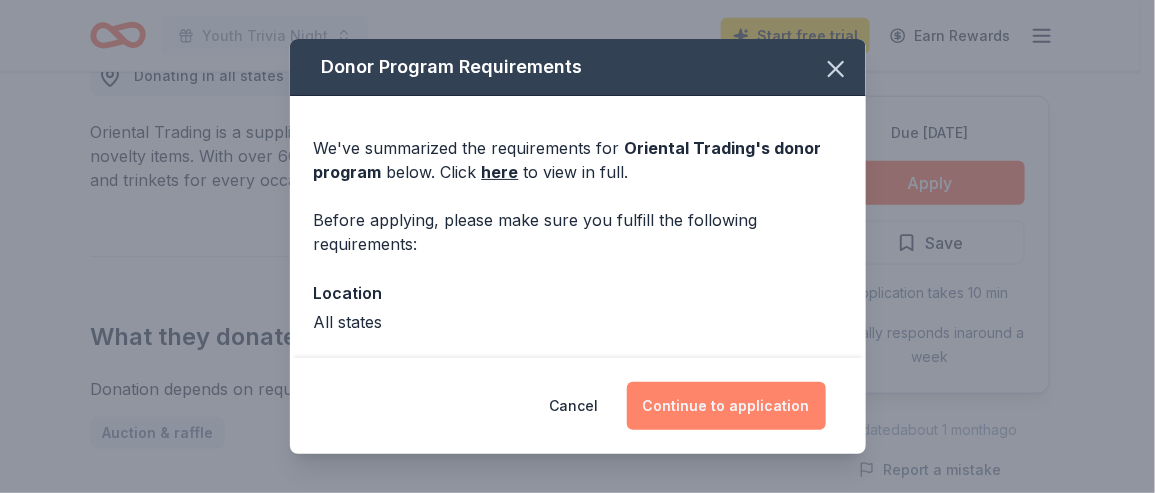 click on "Continue to application" at bounding box center (726, 406) 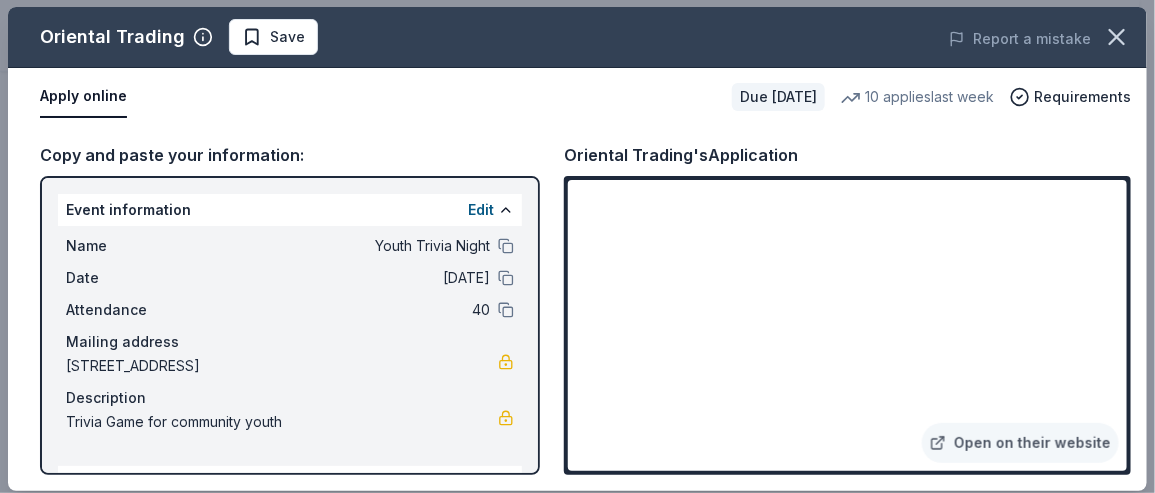 scroll, scrollTop: 0, scrollLeft: 0, axis: both 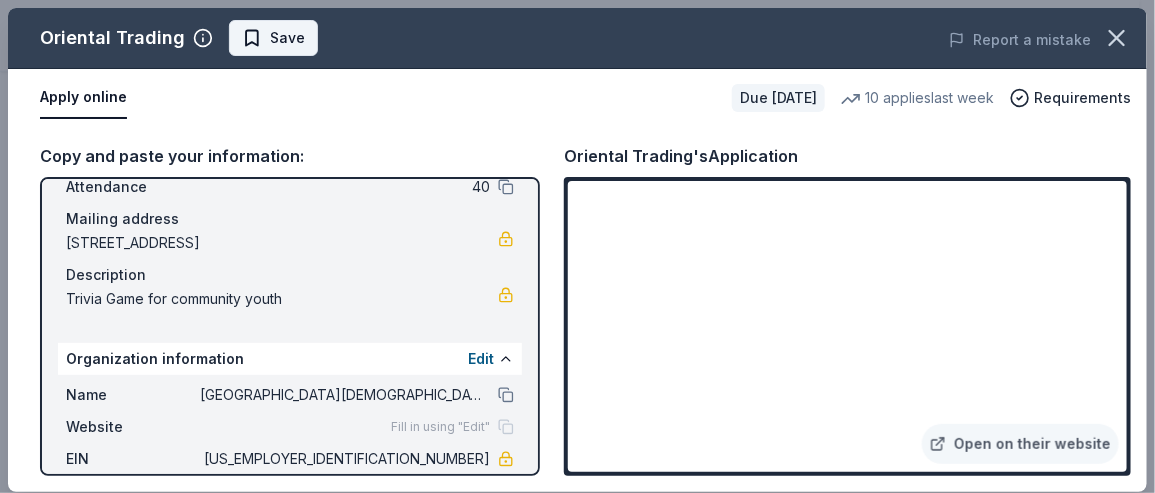 click on "Save" at bounding box center (287, 38) 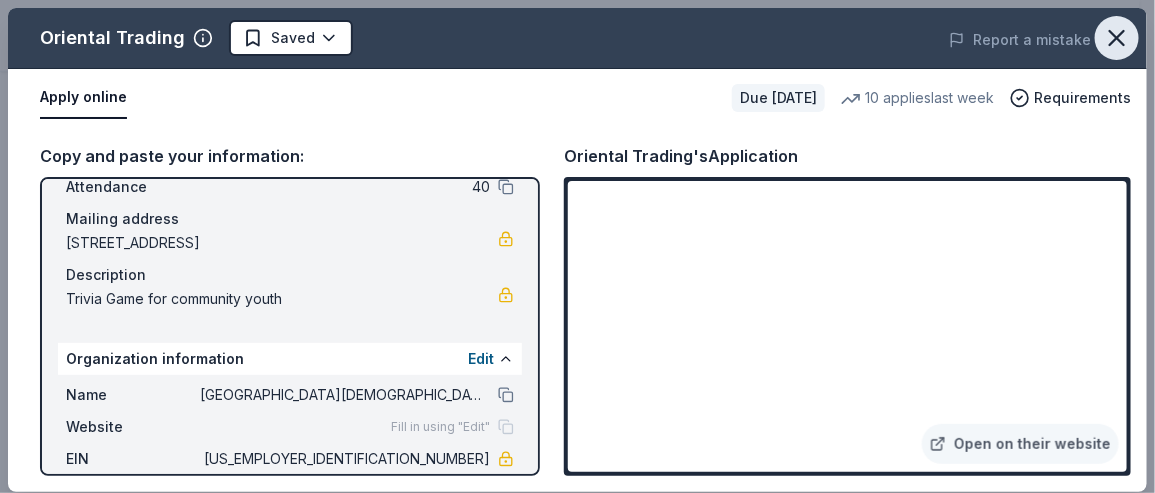 click 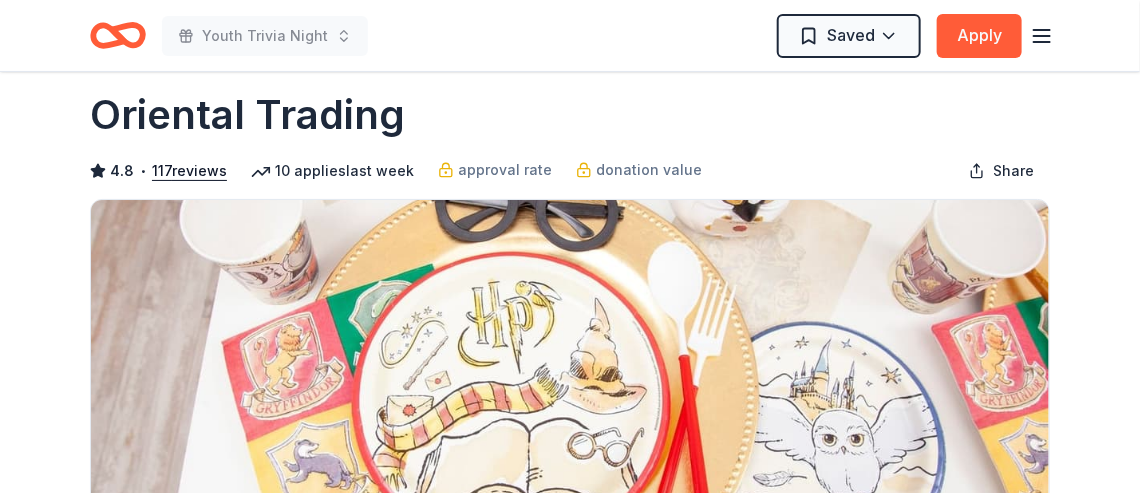 scroll, scrollTop: 0, scrollLeft: 0, axis: both 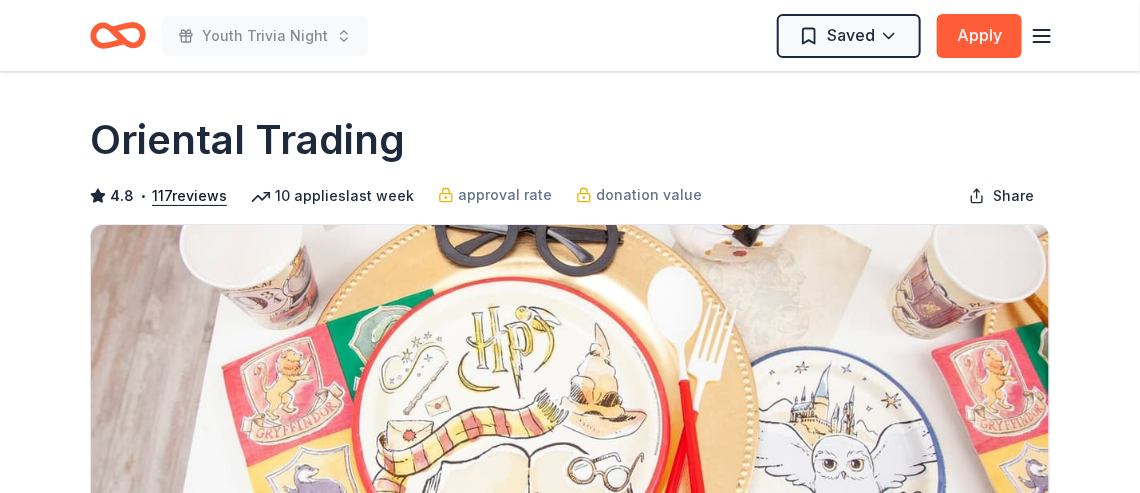click 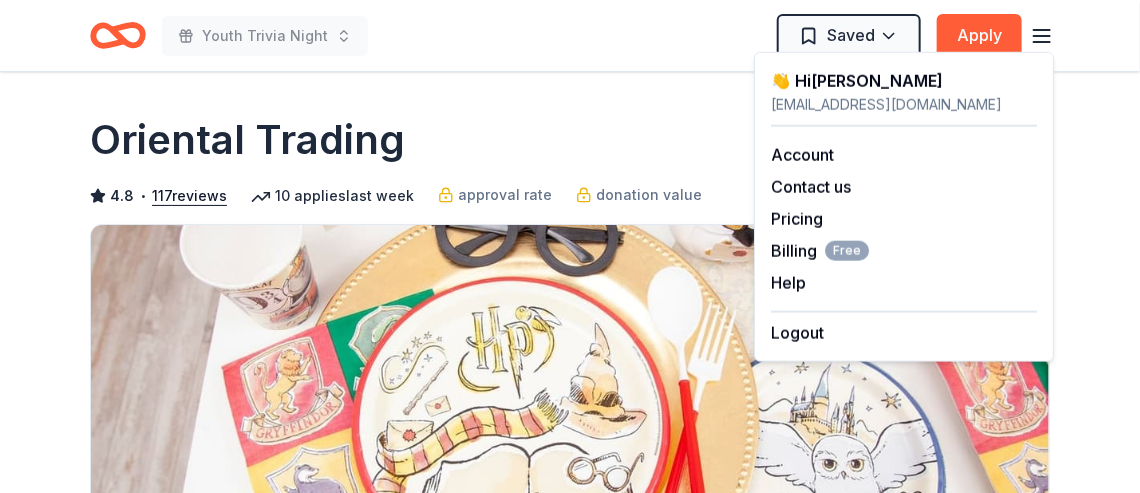click on "Oriental Trading 4.8 • 117  reviews 10   applies  last week approval rate donation value Share Donating in all states Oriental Trading is a supplier of affordable crafts, party supplies, toys, and novelty items. With over 60,000 unique products, they strive to provide goods and trinkets for every occasion.  What they donate Donation depends on request Auction & raffle Who they donate to  Preferred Supports organizations and programs in the following areas: Education, Youth, Healthcare, and Human Services Children Education Health Poverty & Hunger 501(c)(3) required  Ineligible Individuals; Membership associations who support political candidates, legislation or campaigns, or benefit private individuals  Individuals Political Lobbying & advocacy Due in 34 days Apply Saved Application takes 10 min Usually responds in  around a week Updated  about 1 month  ago Report a mistake approval rate 20 % approved 30 % declined 50 % no response donation value (average) 20% 70% 0% 10% $xx - $xx $xx - $xx $xx - $xx 4.8 2" at bounding box center [570, 1682] 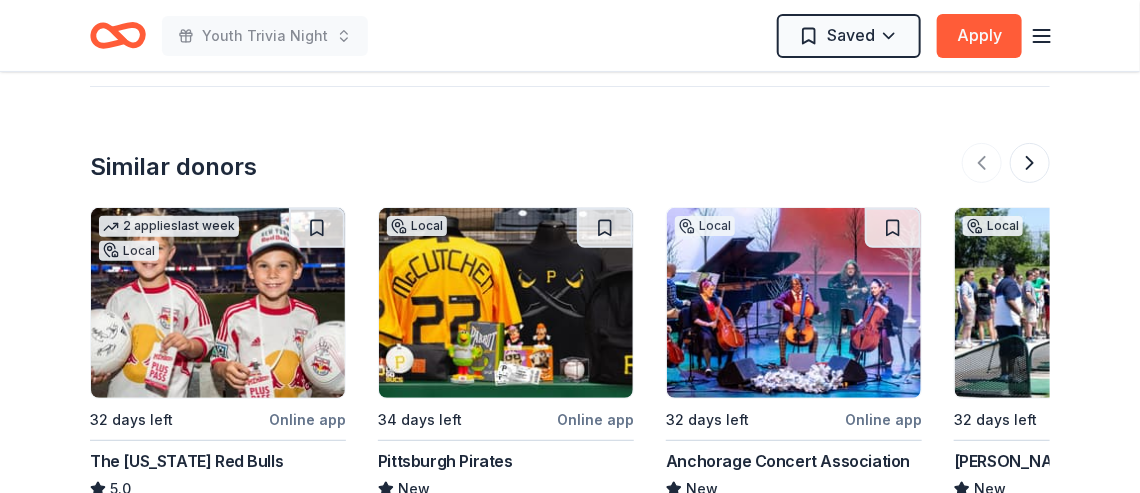 scroll, scrollTop: 2540, scrollLeft: 0, axis: vertical 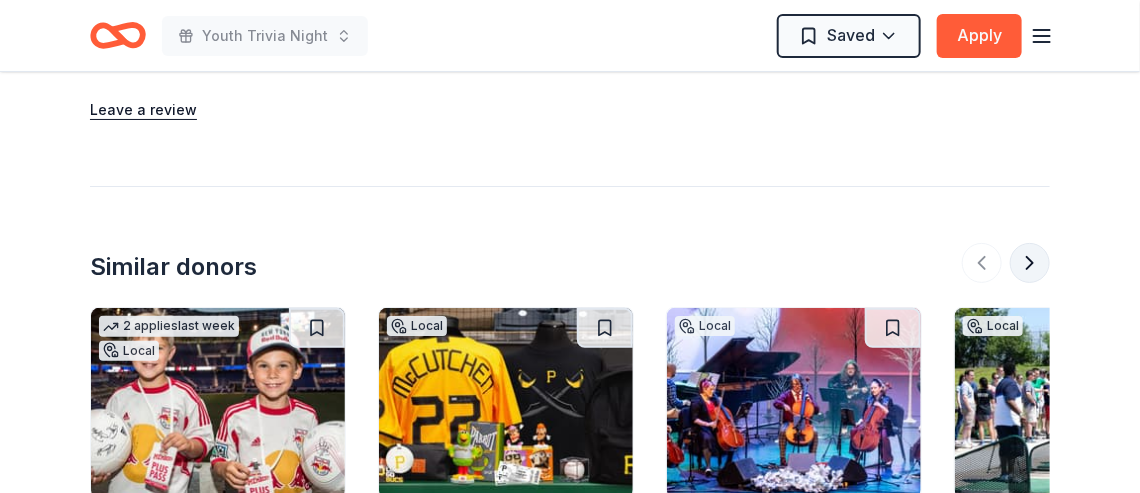 click at bounding box center [1030, 263] 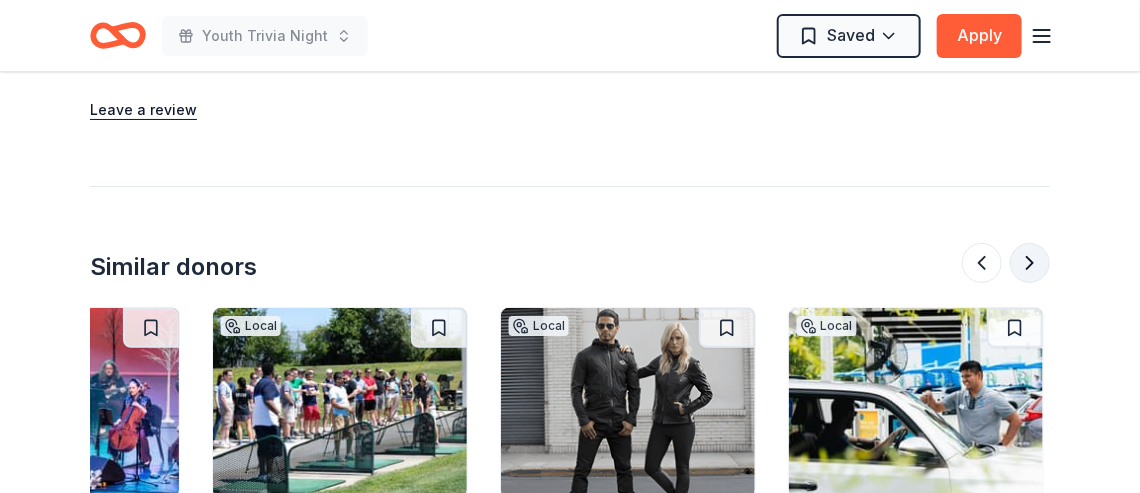 scroll, scrollTop: 0, scrollLeft: 863, axis: horizontal 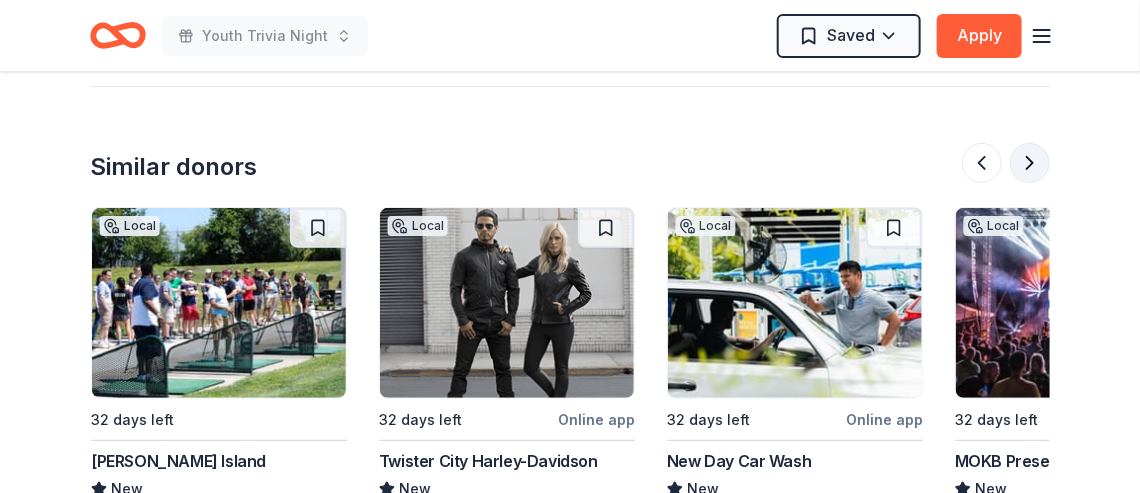 click at bounding box center (1030, 163) 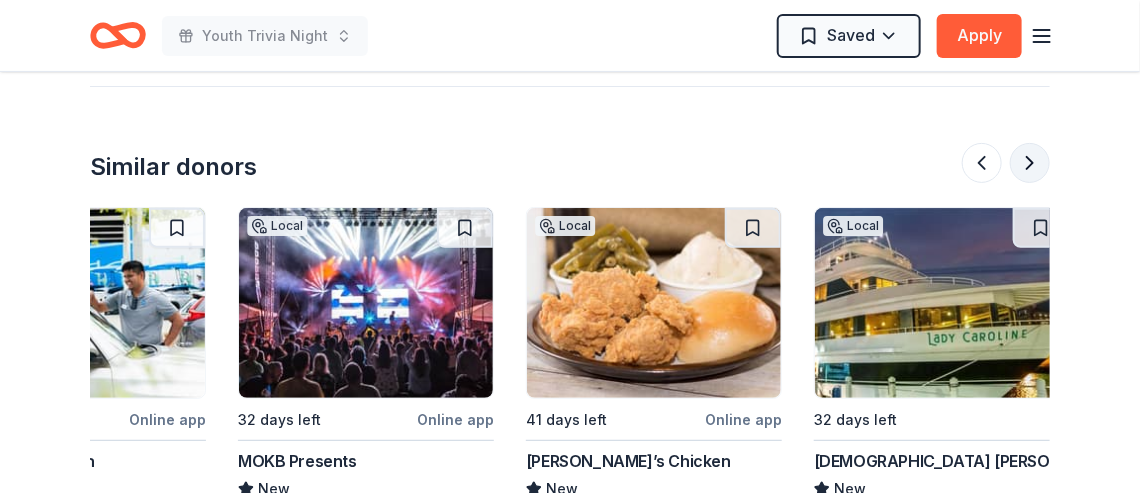 scroll, scrollTop: 0, scrollLeft: 1728, axis: horizontal 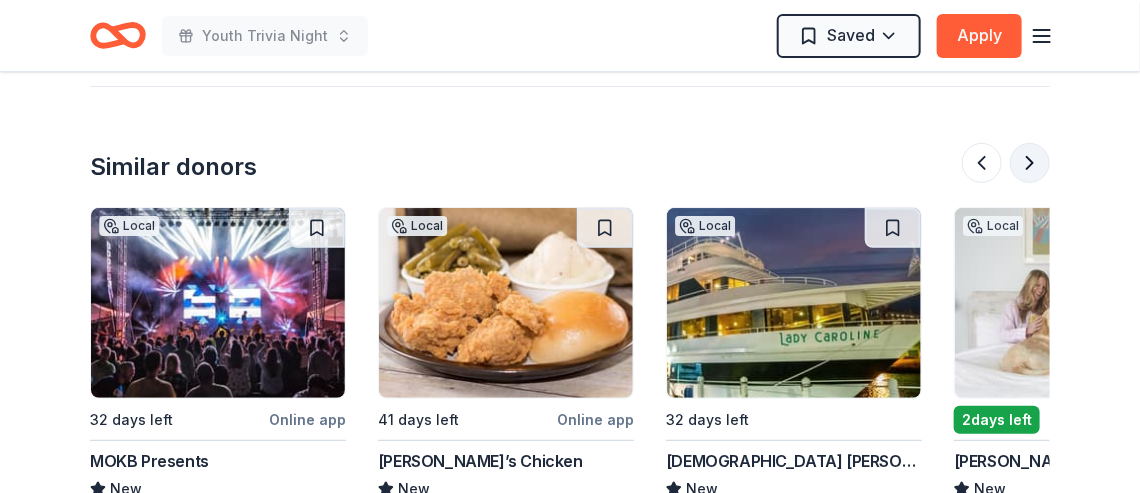 click at bounding box center (1030, 163) 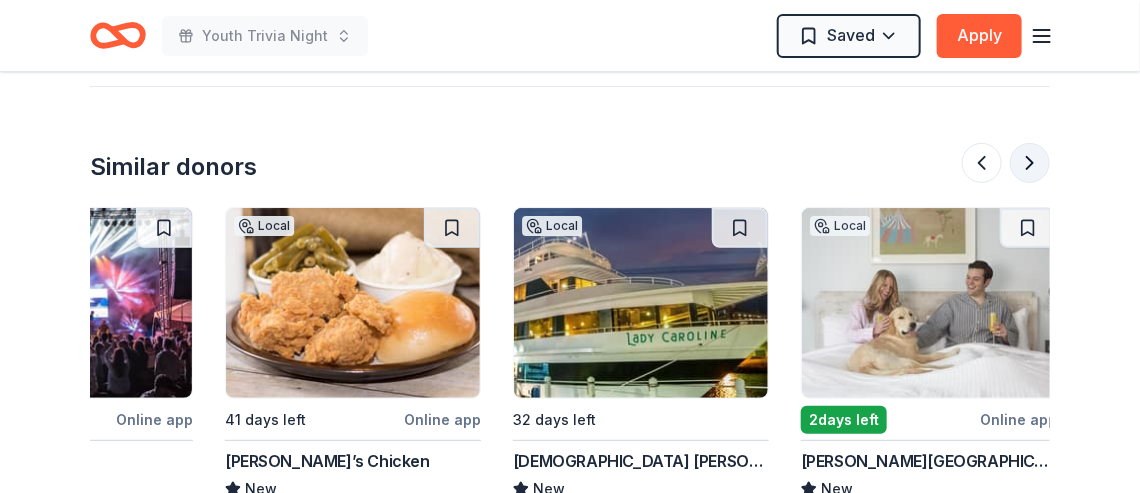scroll, scrollTop: 0, scrollLeft: 1888, axis: horizontal 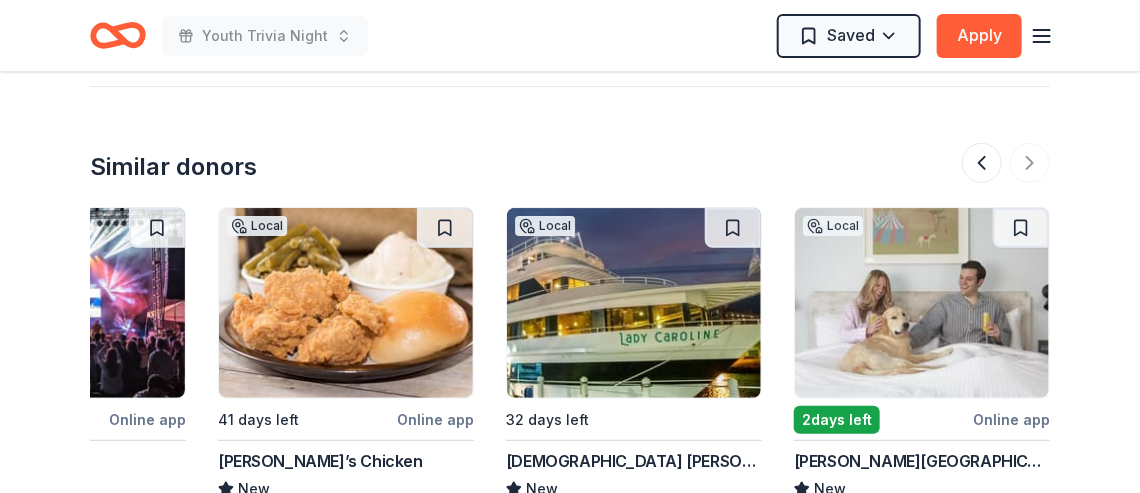 click at bounding box center [1006, 163] 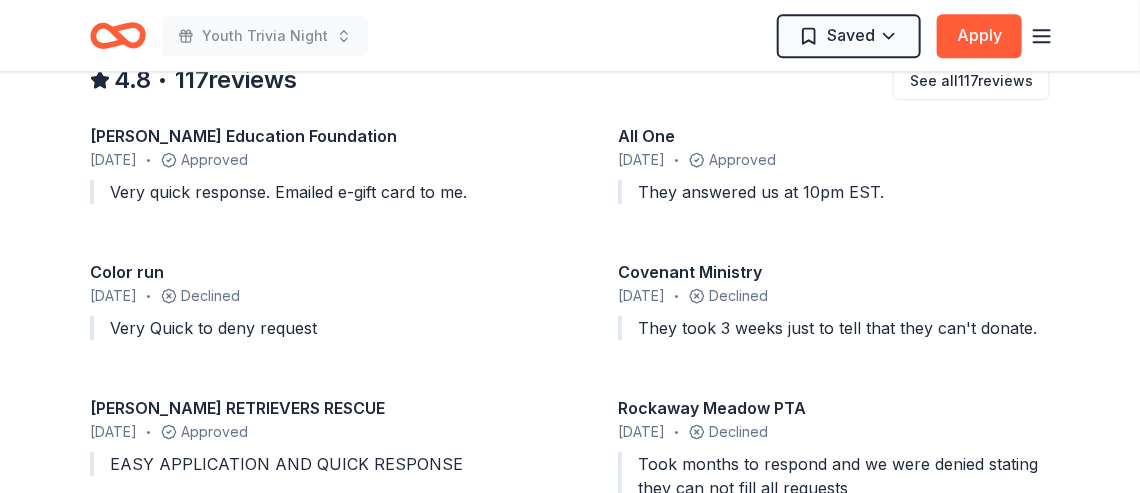 scroll, scrollTop: 2099, scrollLeft: 0, axis: vertical 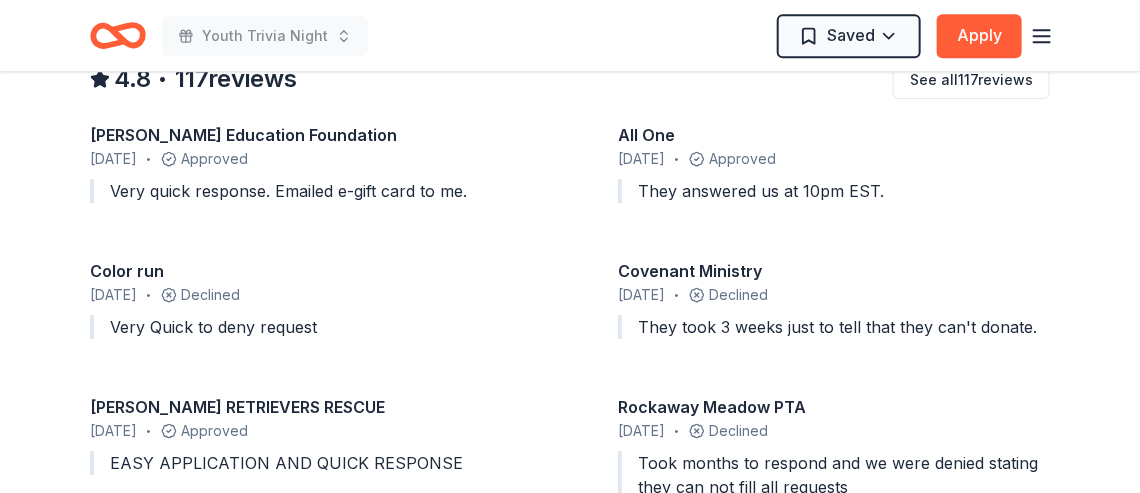 drag, startPoint x: 214, startPoint y: 132, endPoint x: 201, endPoint y: 140, distance: 15.264338 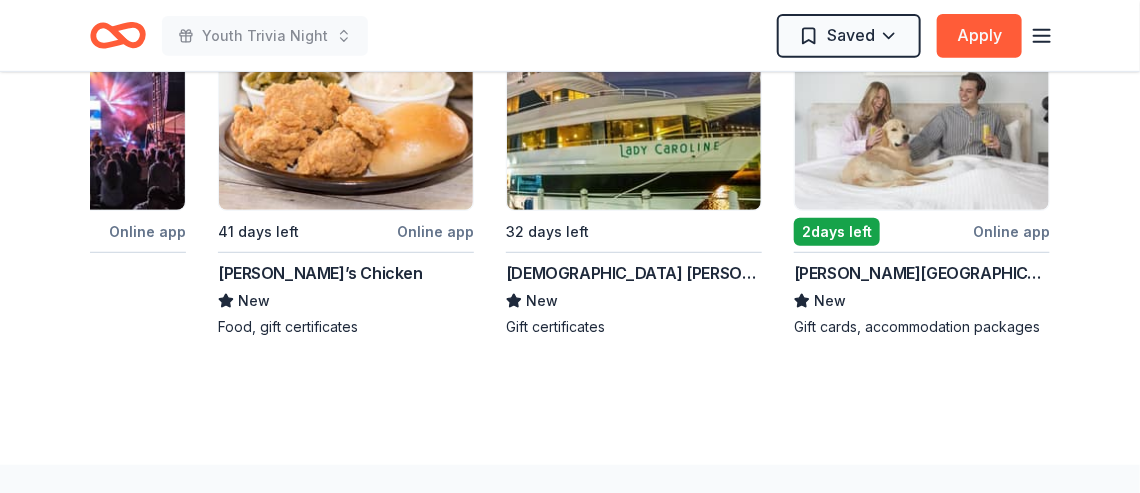 scroll, scrollTop: 2800, scrollLeft: 0, axis: vertical 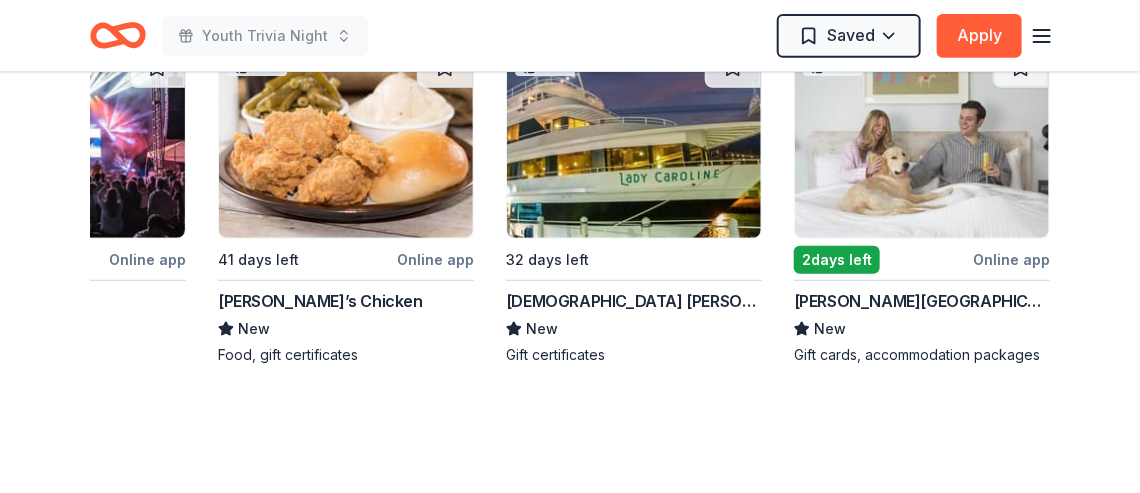 click on "Charlie’s Chicken" at bounding box center (320, 301) 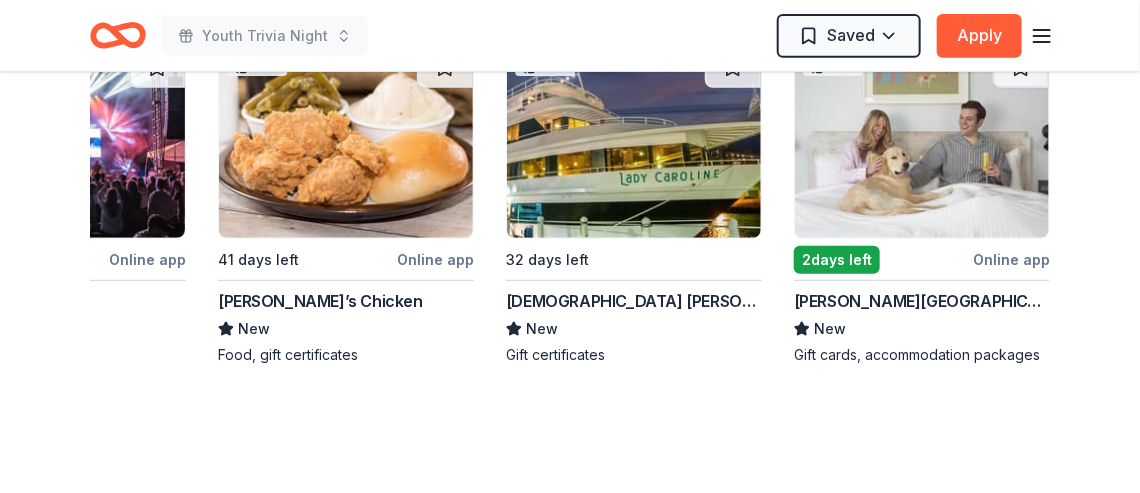 click at bounding box center (922, 143) 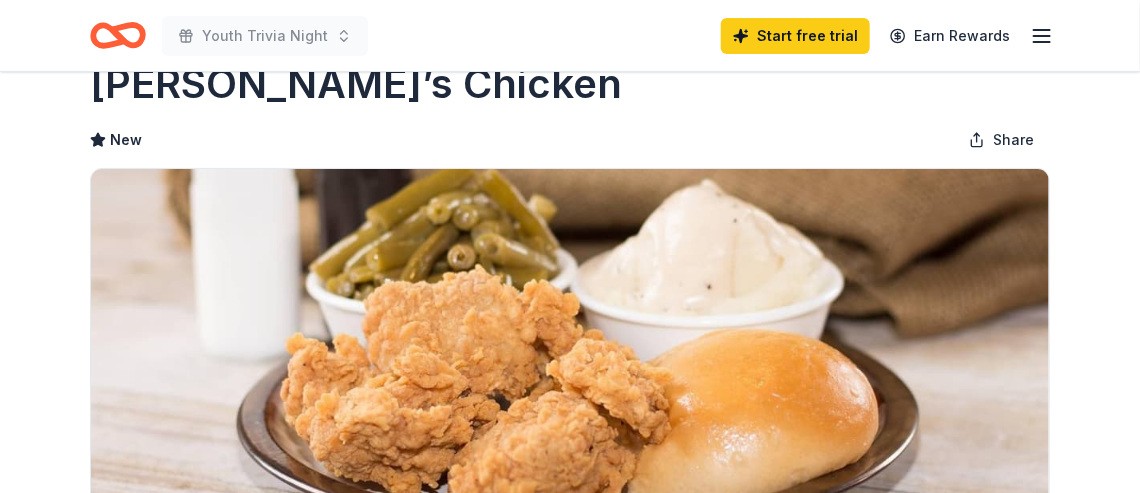 scroll, scrollTop: 0, scrollLeft: 0, axis: both 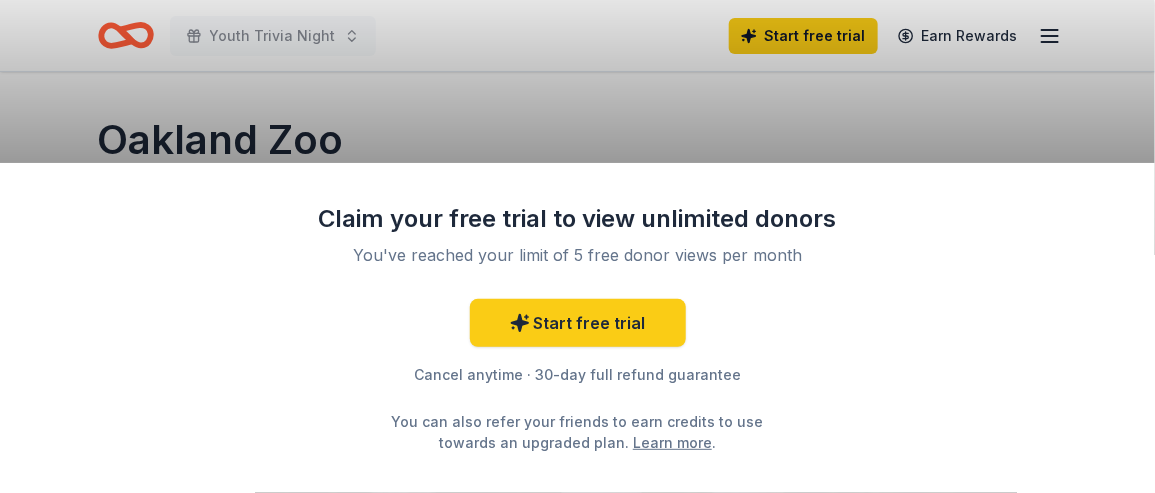 click on "Claim your free trial to view unlimited donors You've reached your limit of 5 free donor views per month Start free  trial Cancel anytime · 30-day full refund guarantee You can also refer your friends to earn credits to use towards an upgraded plan.   Learn more ." at bounding box center (577, 246) 